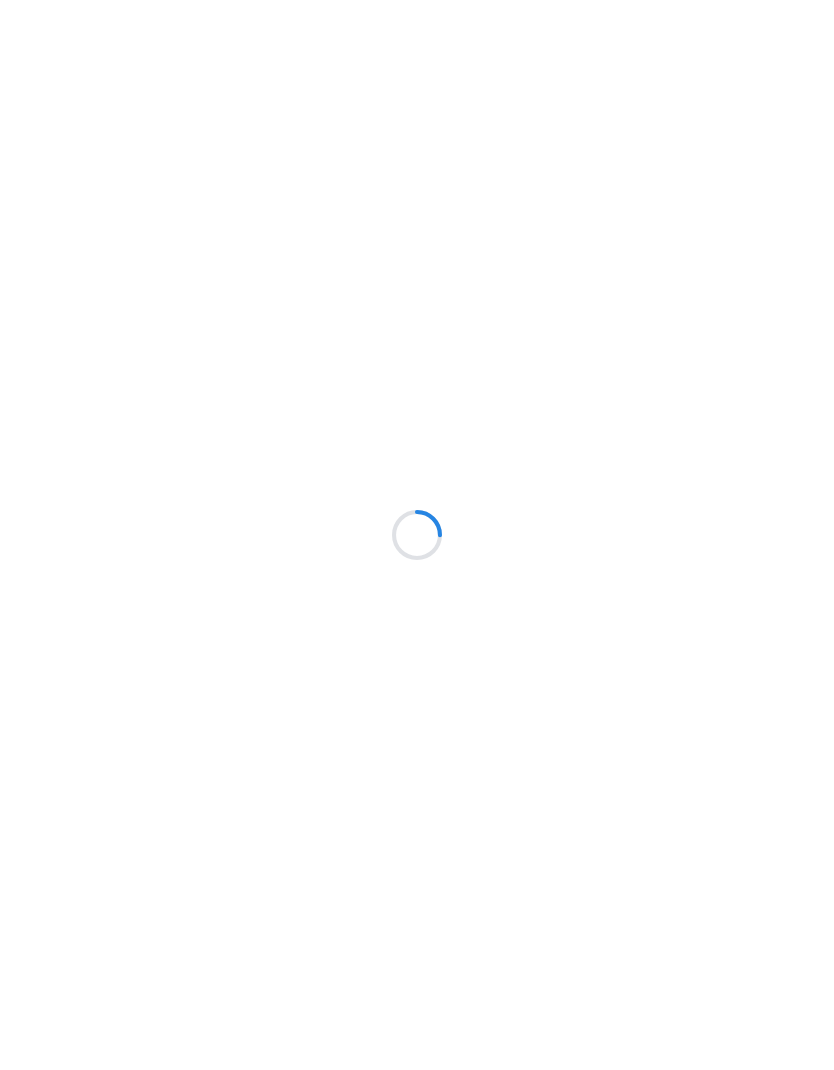 scroll, scrollTop: 0, scrollLeft: 0, axis: both 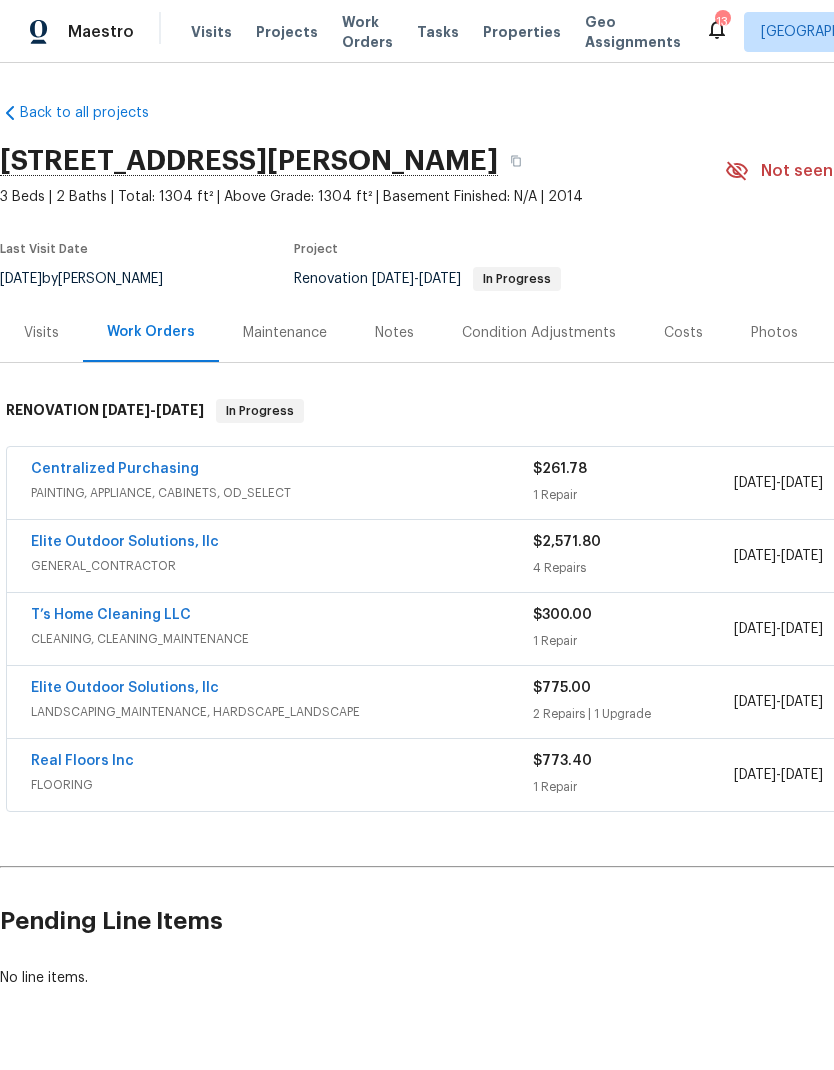 click on "GENERAL_CONTRACTOR" at bounding box center [282, 566] 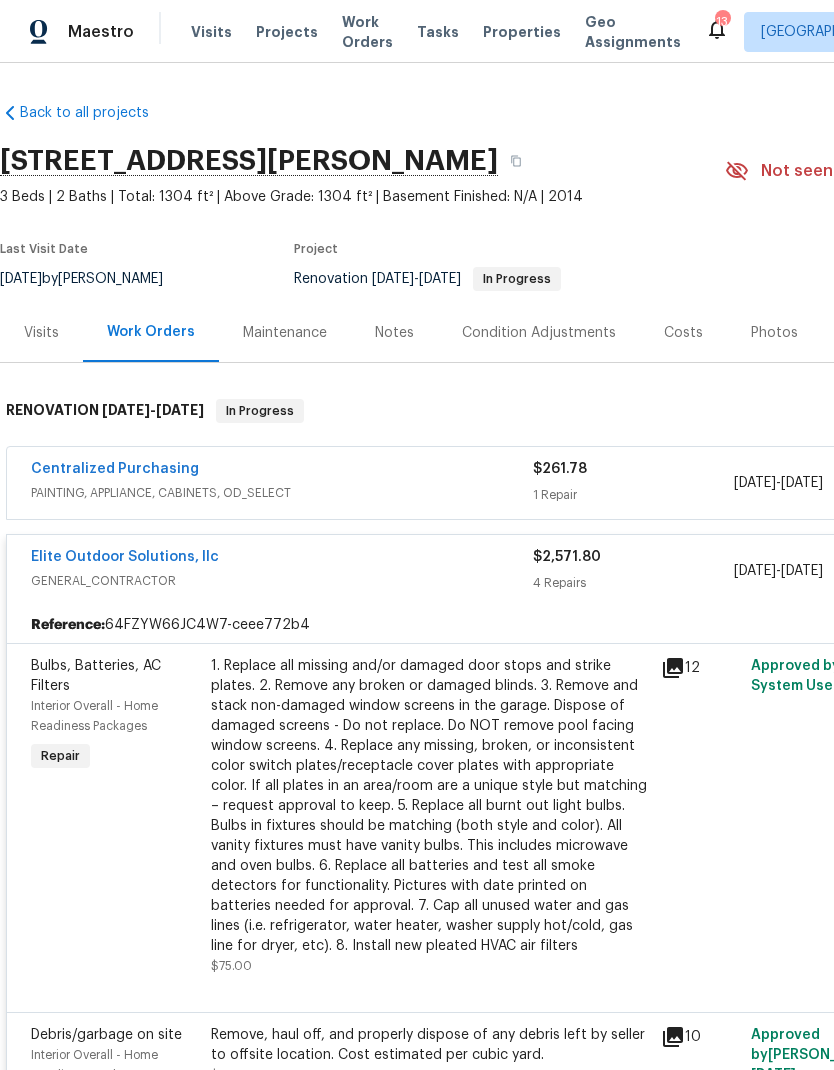 click on "1. Replace all missing and/or damaged door stops and strike plates.  2. Remove any broken or damaged blinds.  3. Remove and stack non-damaged window screens in the garage. Dispose of damaged screens - Do not replace. Do NOT remove pool facing window screens.  4. Replace any missing, broken, or inconsistent color switch plates/receptacle cover plates with appropriate color. If all plates in an area/room are a unique style but matching – request approval to keep.  5. Replace all burnt out light bulbs. Bulbs in fixtures should be matching (both style and color). All vanity fixtures must have vanity bulbs. This includes microwave and oven bulbs.  6. Replace all batteries and test all smoke detectors for functionality. Pictures with date printed on batteries needed for approval.  7. Cap all unused water and gas lines (i.e. refrigerator, water heater, washer supply hot/cold, gas line for dryer, etc).  8. Install new pleated HVAC air filters" at bounding box center [430, 806] 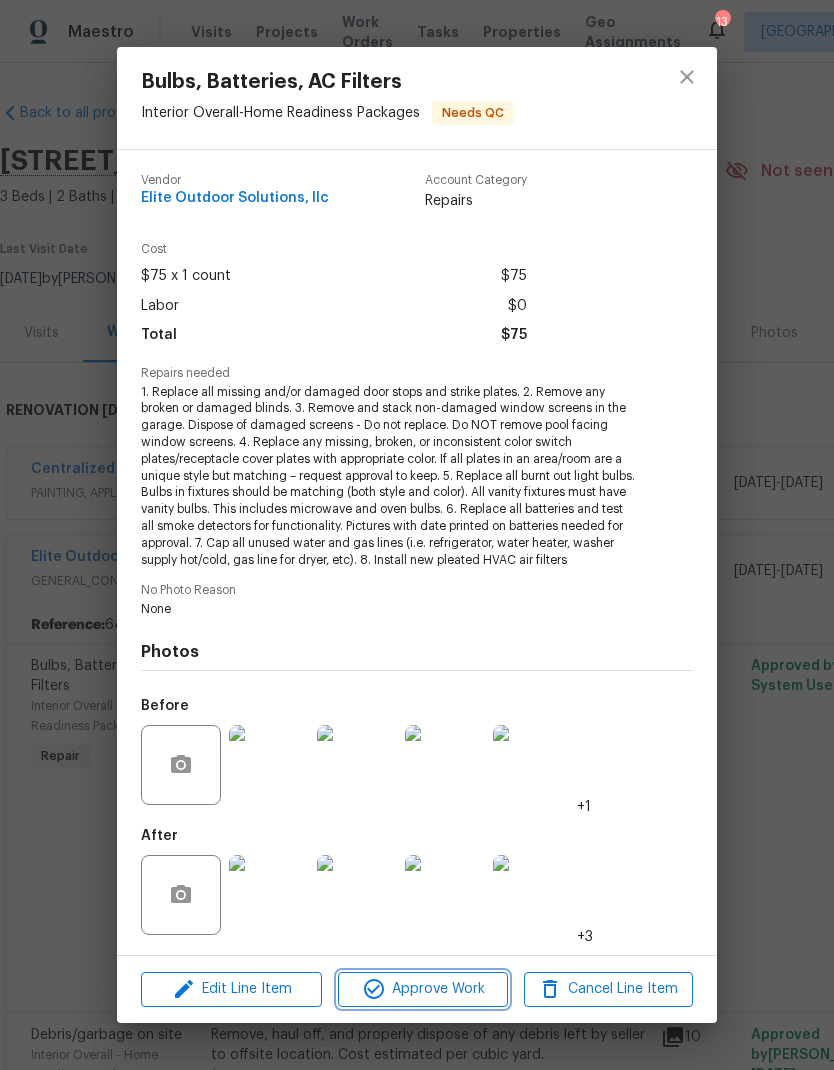 click on "Approve Work" at bounding box center (422, 989) 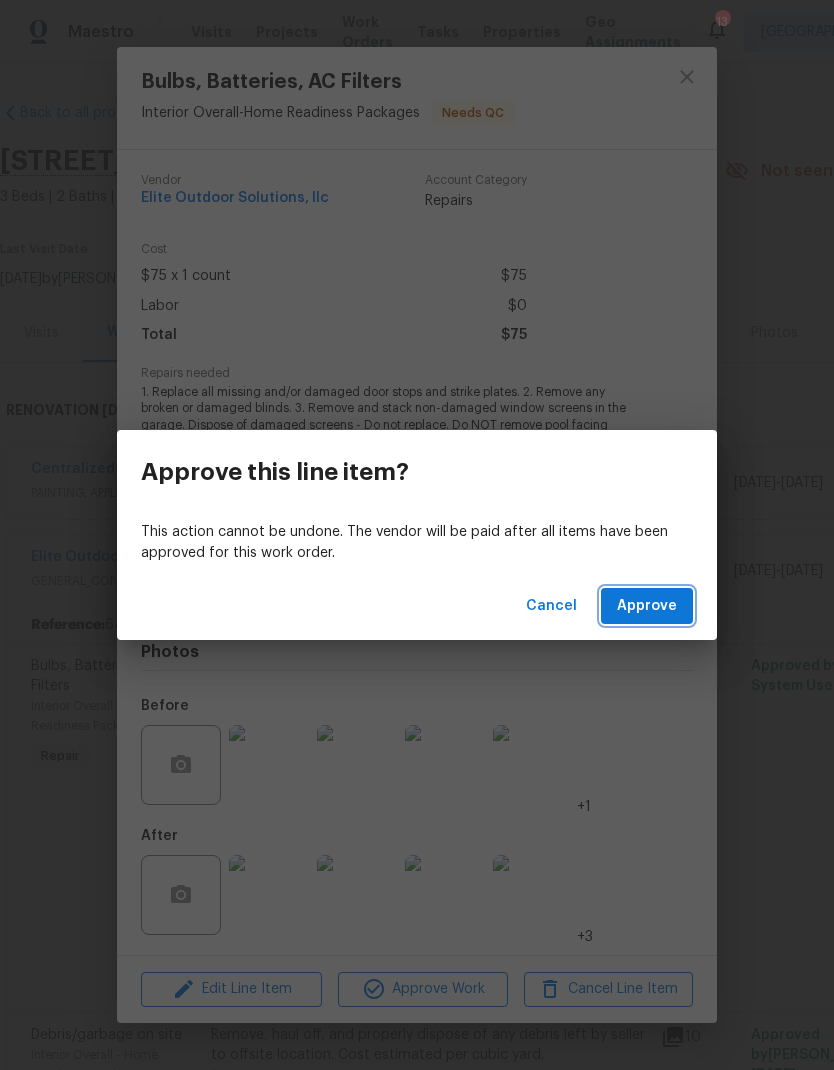 click on "Approve" at bounding box center (647, 606) 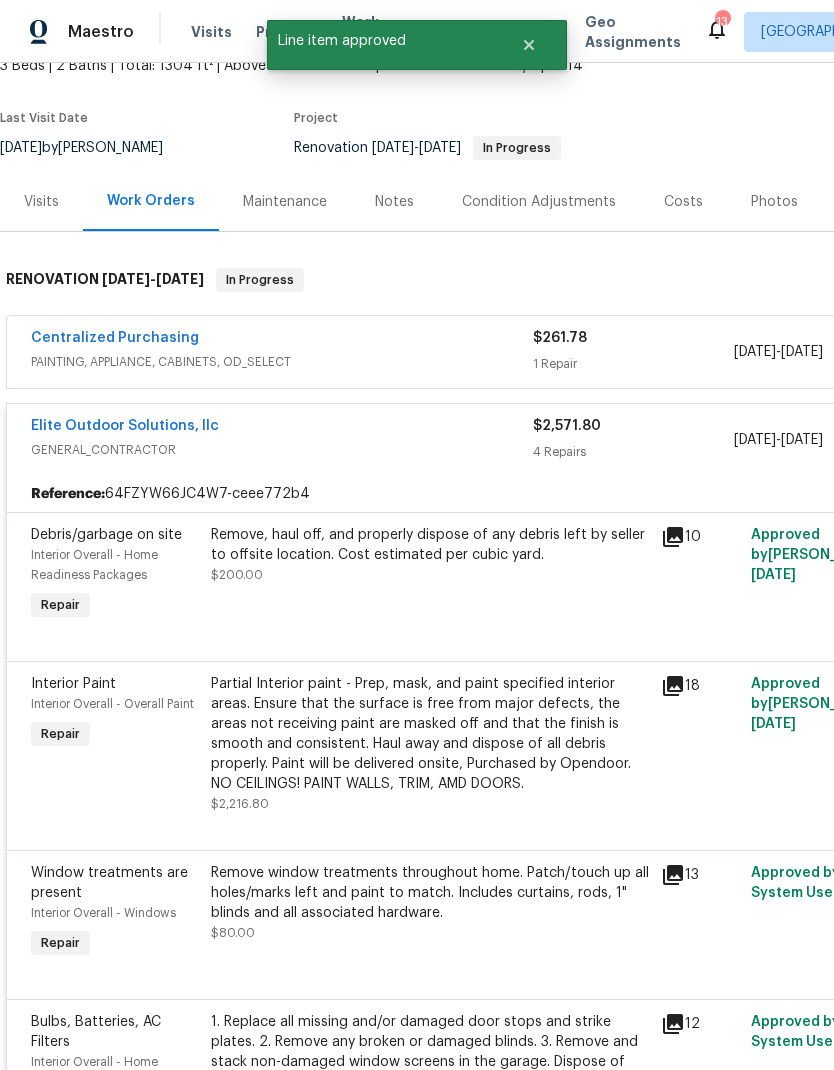 scroll, scrollTop: 131, scrollLeft: 0, axis: vertical 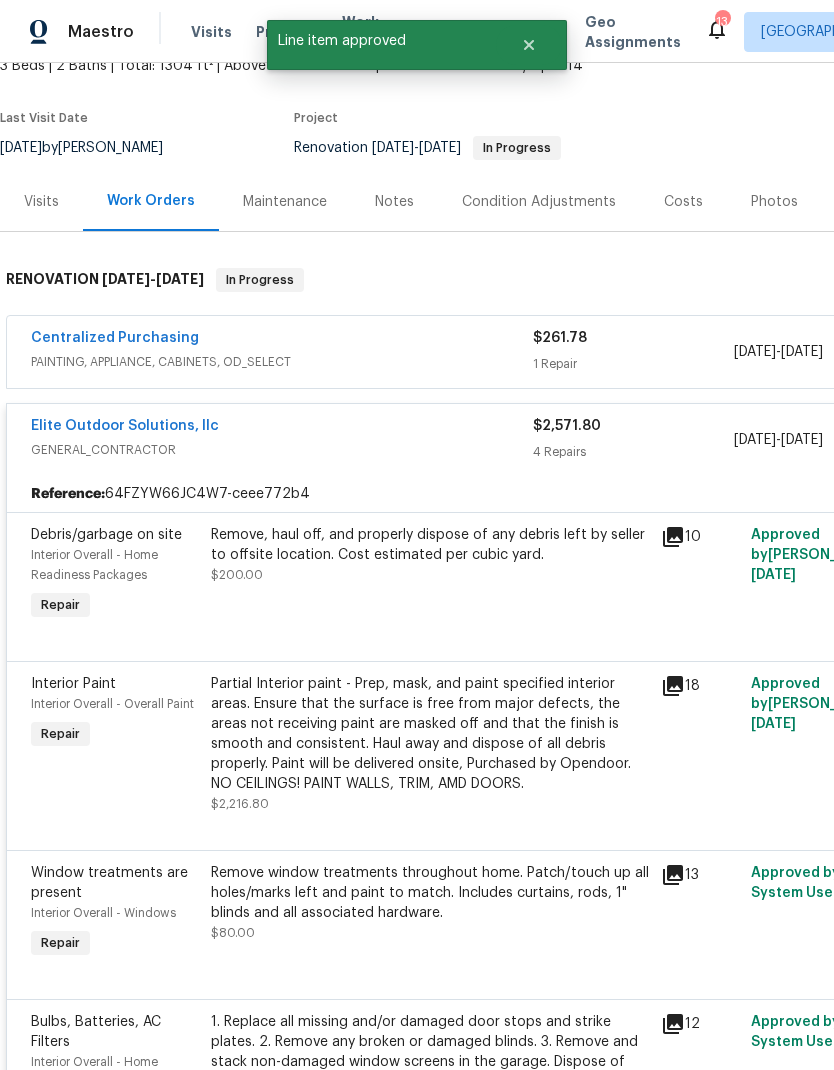 click on "Elite Outdoor Solutions, llc" at bounding box center (125, 426) 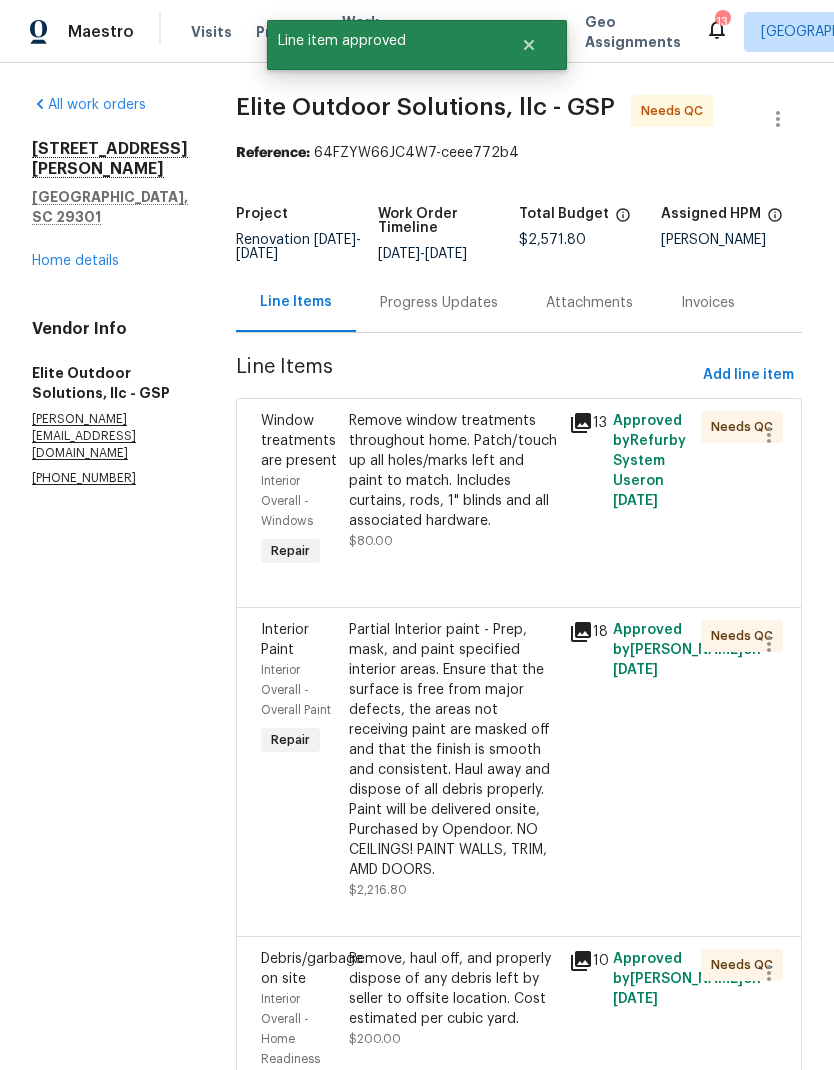 click on "Remove window treatments throughout home. Patch/touch up all holes/marks left and paint to match. Includes curtains, rods,  1" blinds and all associated hardware. $80.00" at bounding box center (453, 481) 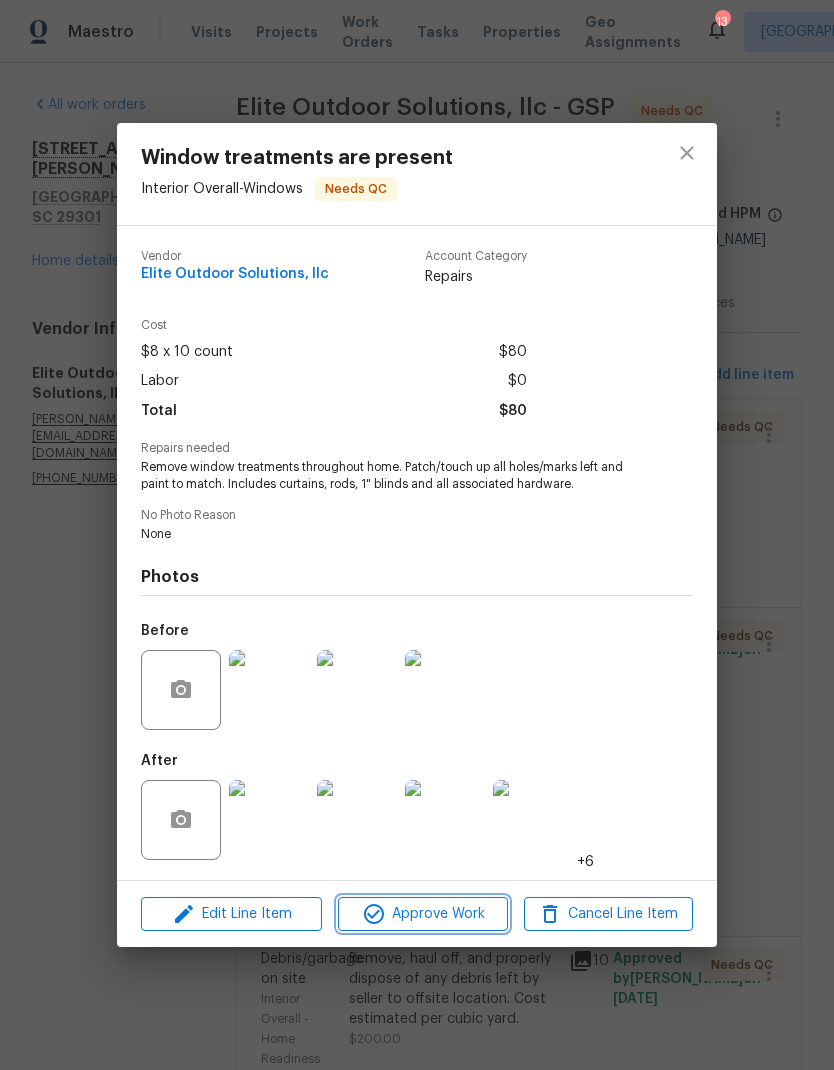click on "Approve Work" at bounding box center [422, 914] 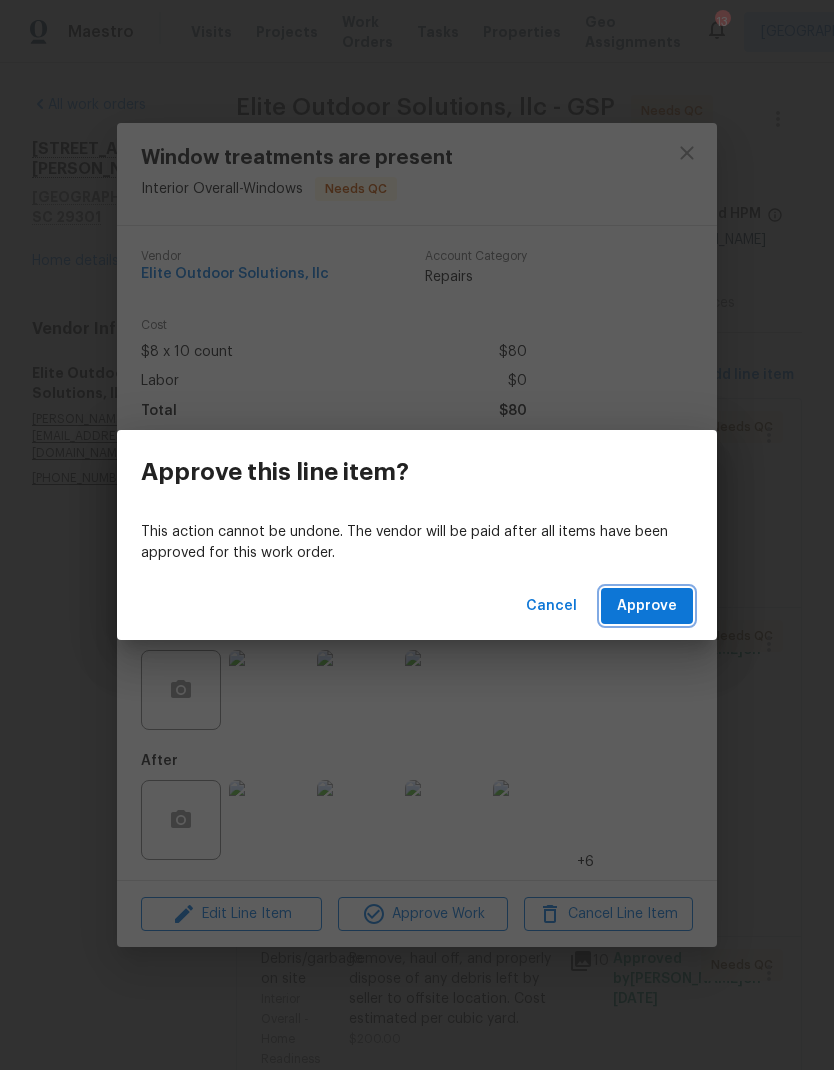 click on "Approve" at bounding box center [647, 606] 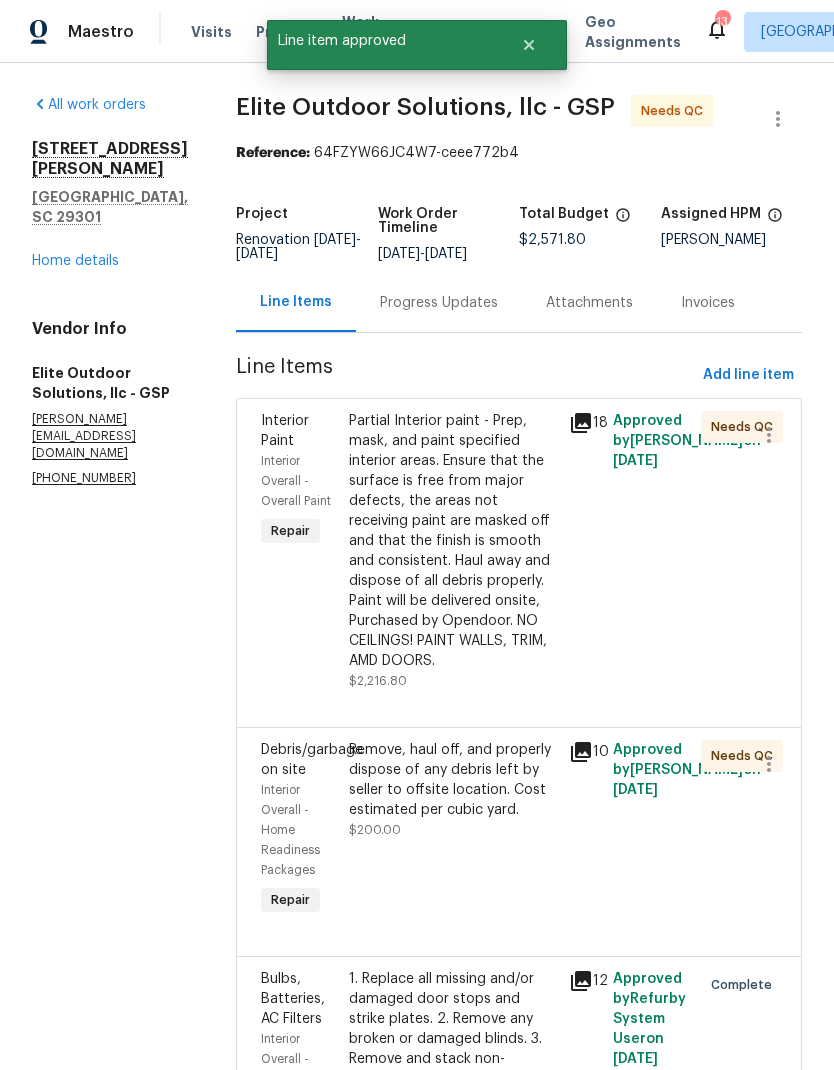 click on "Partial Interior paint - Prep, mask, and paint specified interior areas. Ensure that the surface is free from major defects, the areas not receiving paint are masked off and that the finish is smooth and consistent. Haul away and dispose of all debris properly. Paint will be delivered onsite, Purchased by Opendoor. NO CEILINGS! PAINT WALLS, TRIM, AMD DOORS." at bounding box center (453, 541) 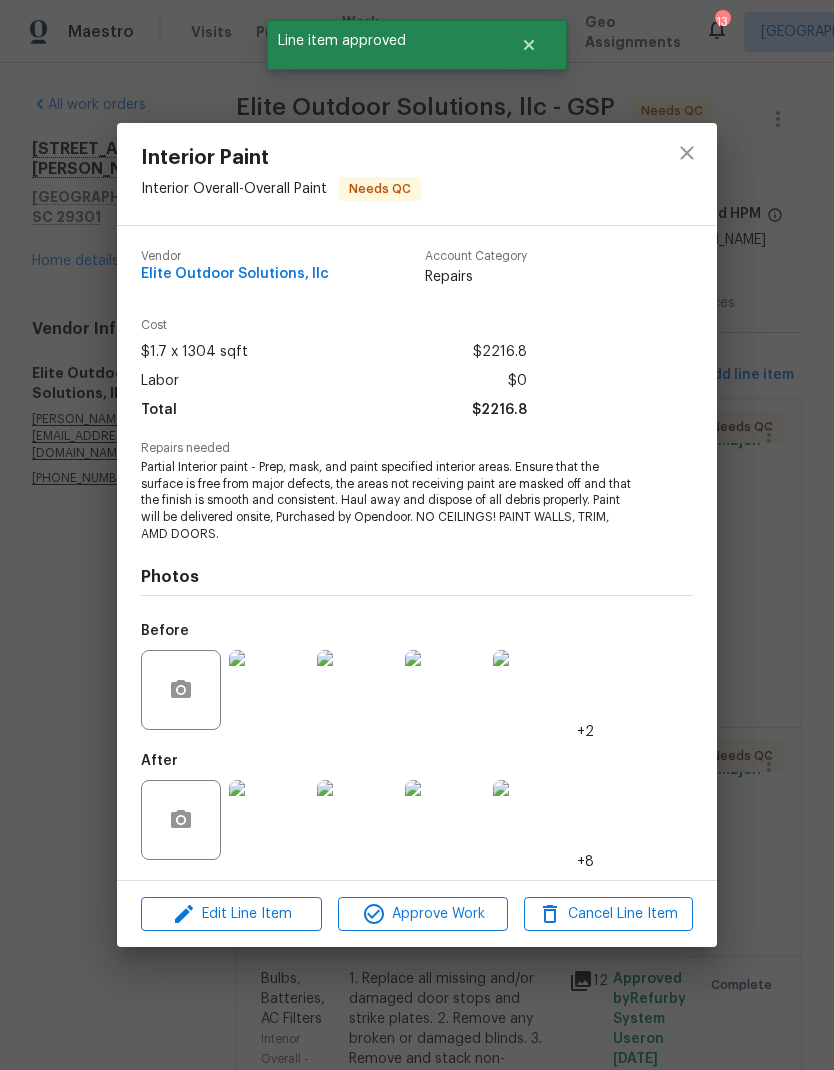 click on "Approve Work" at bounding box center (422, 914) 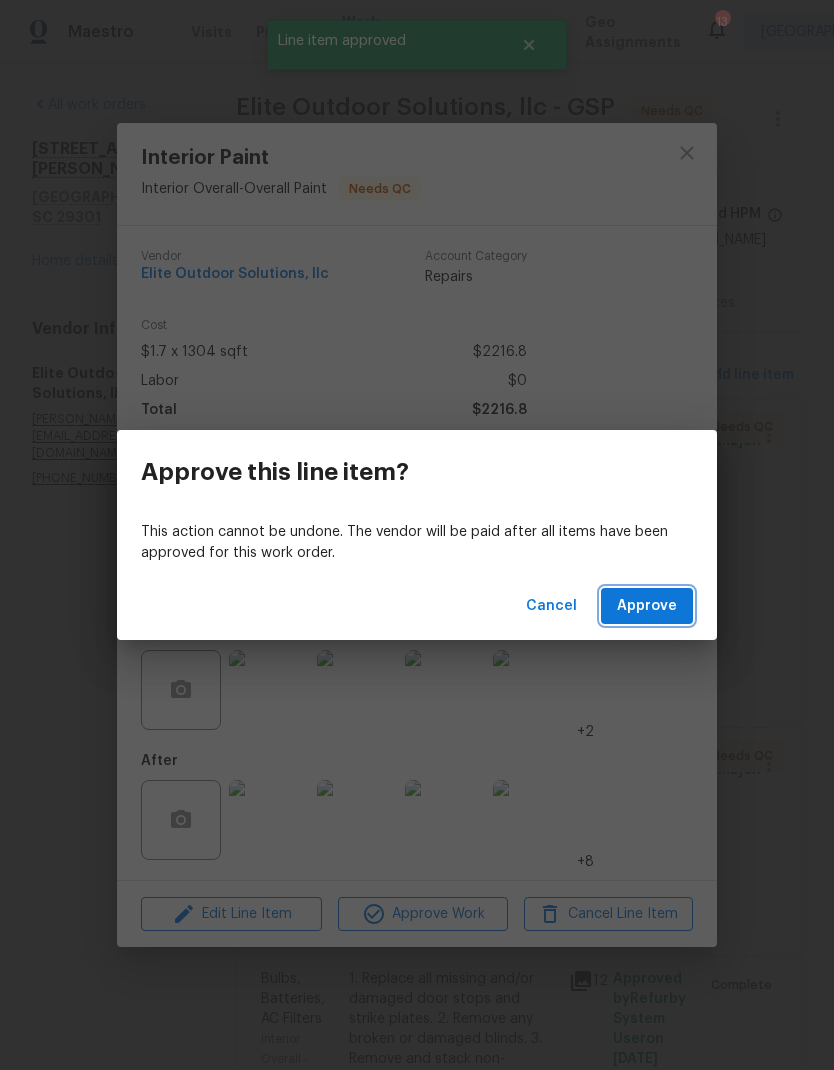 click on "Approve" at bounding box center [647, 606] 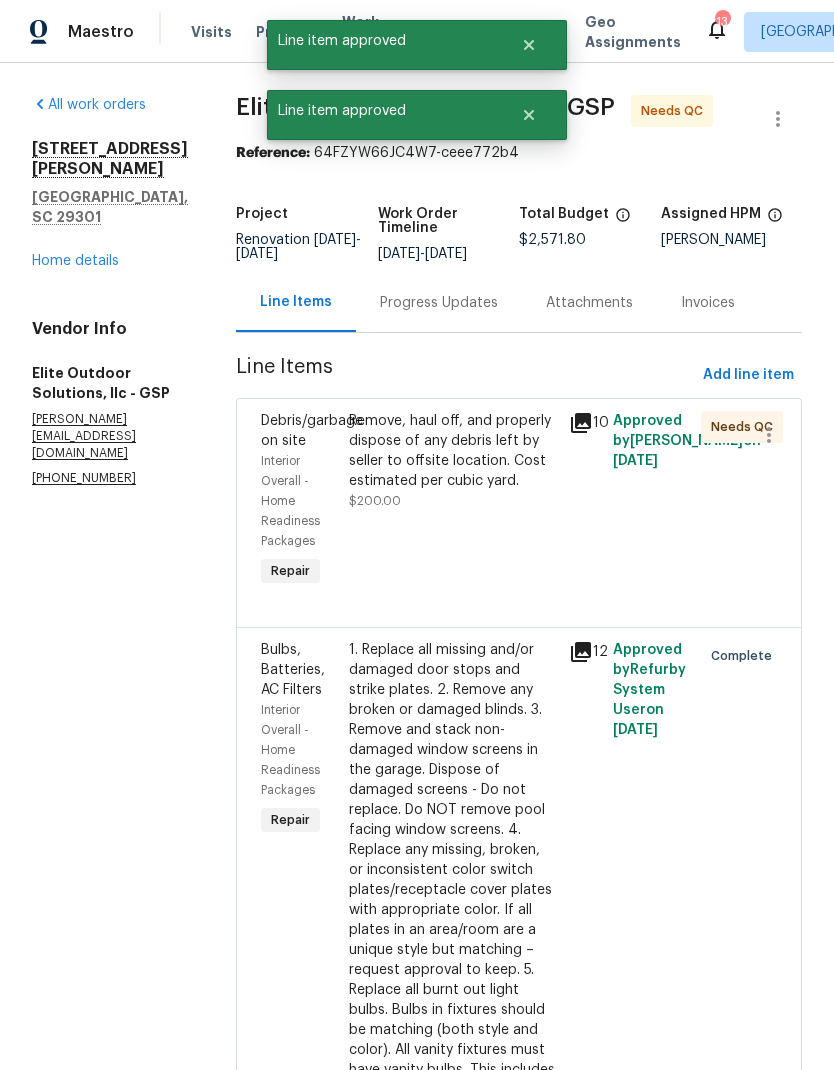 click on "Remove, haul off, and properly dispose of any debris left by seller to offsite location. Cost estimated per cubic yard. $200.00" at bounding box center (453, 501) 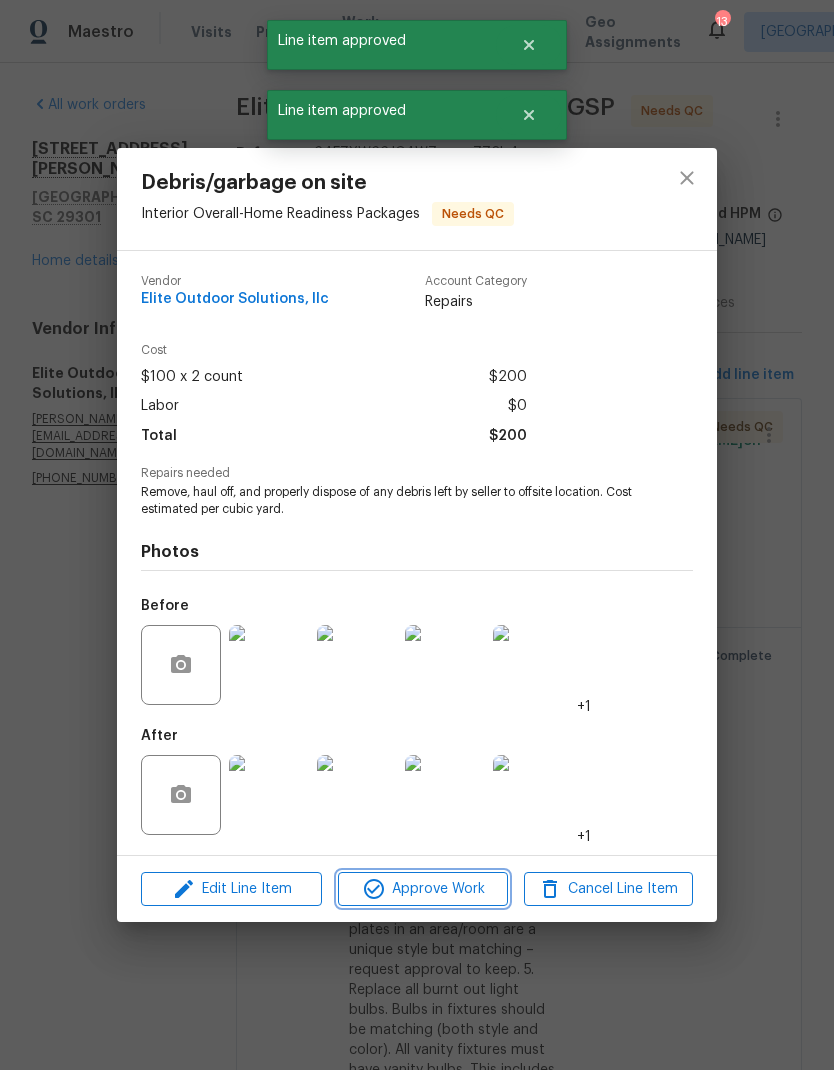 click on "Approve Work" at bounding box center [422, 889] 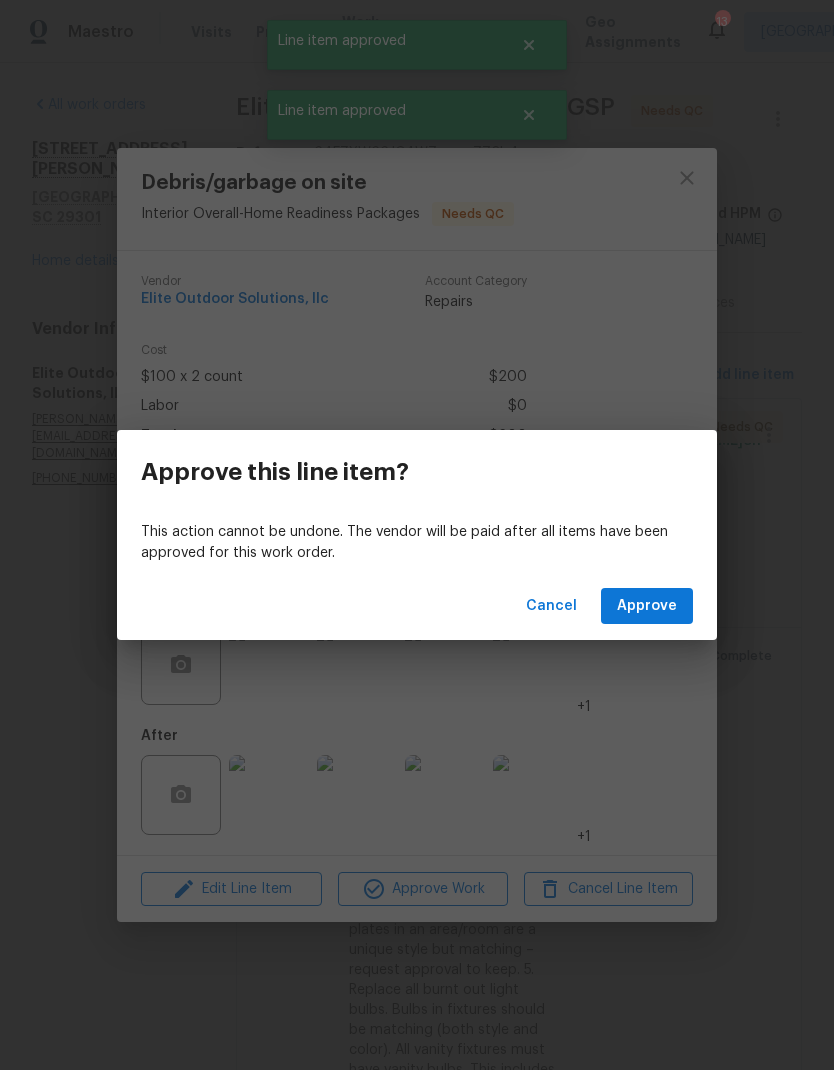 click on "Approve" at bounding box center (647, 606) 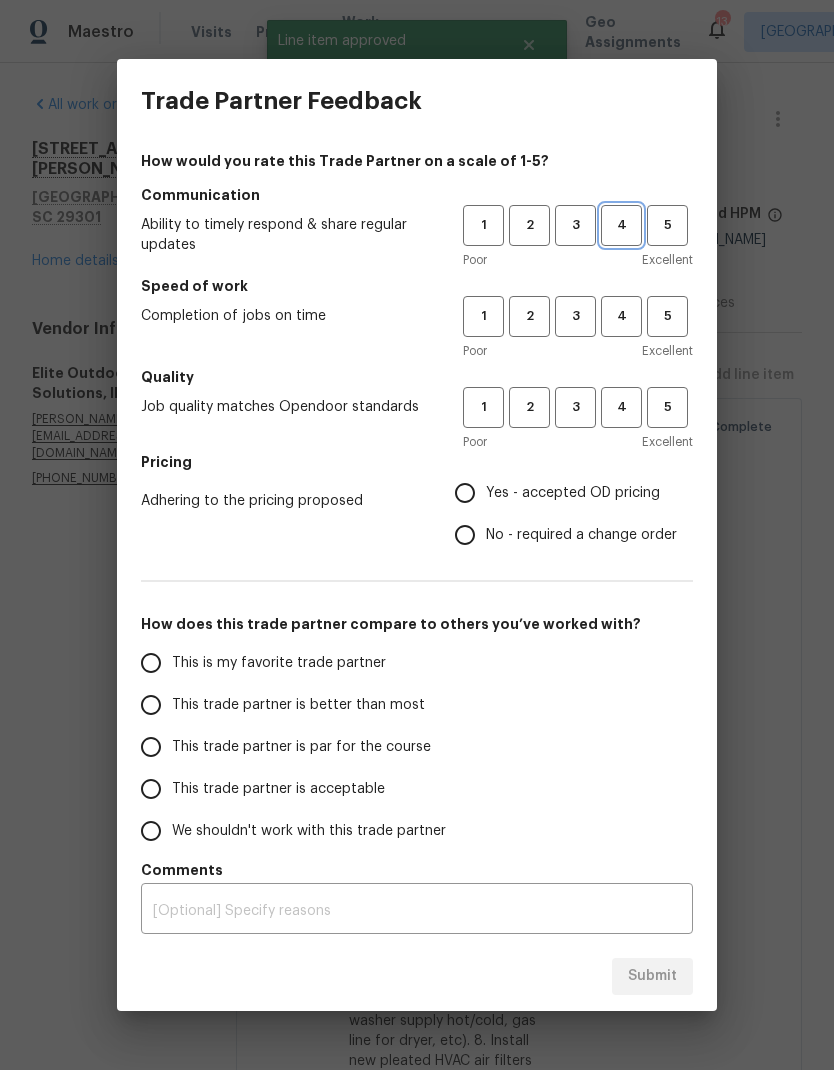 click on "4" at bounding box center (621, 225) 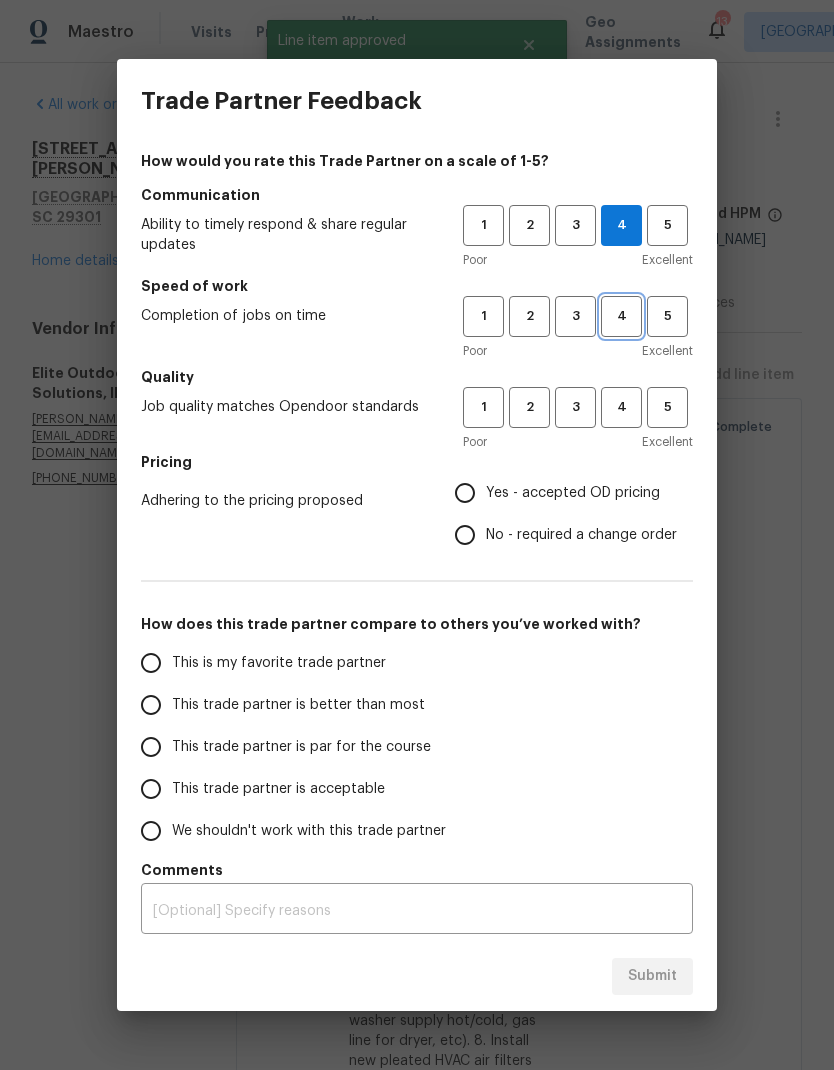 click on "4" at bounding box center (621, 316) 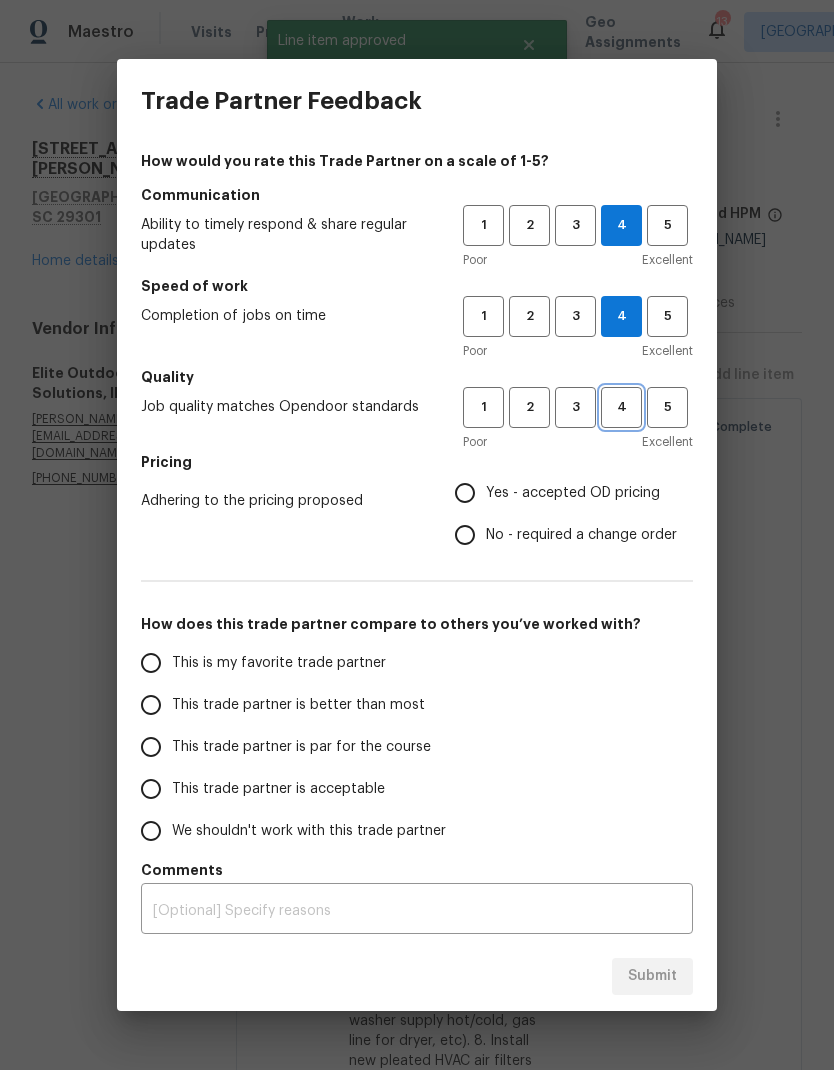 click on "4" at bounding box center [621, 407] 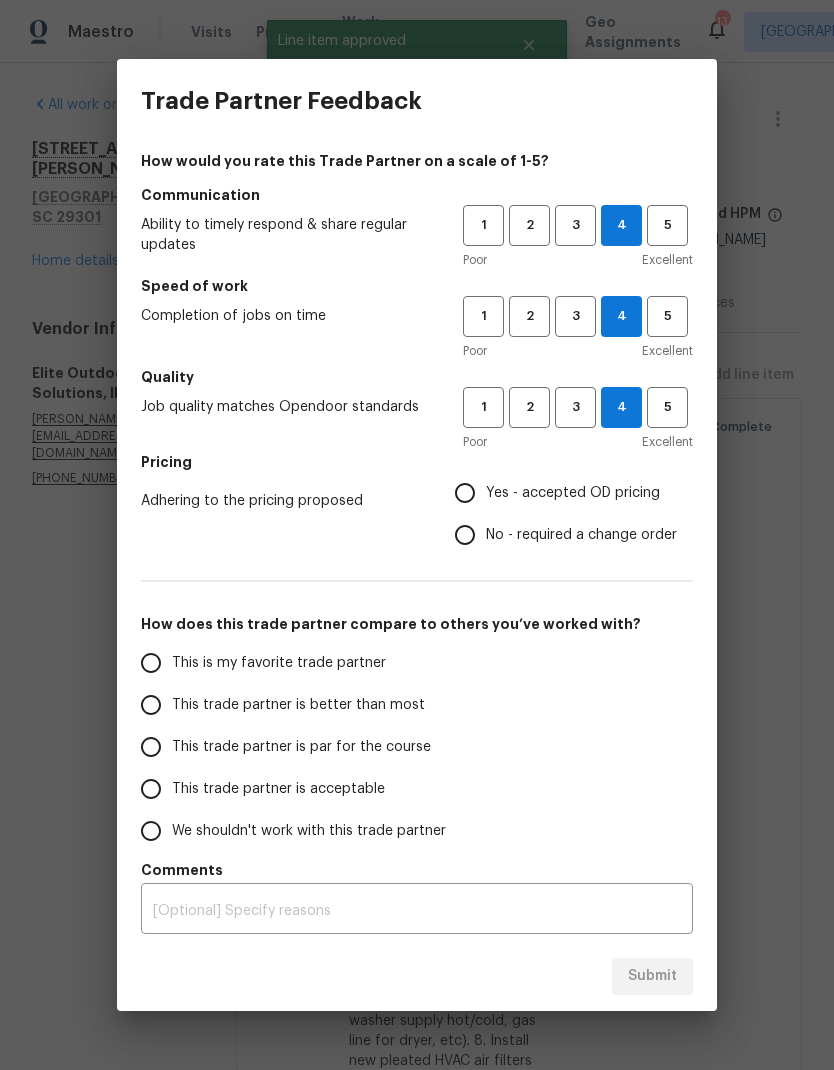 click on "Yes - accepted OD pricing" at bounding box center [465, 493] 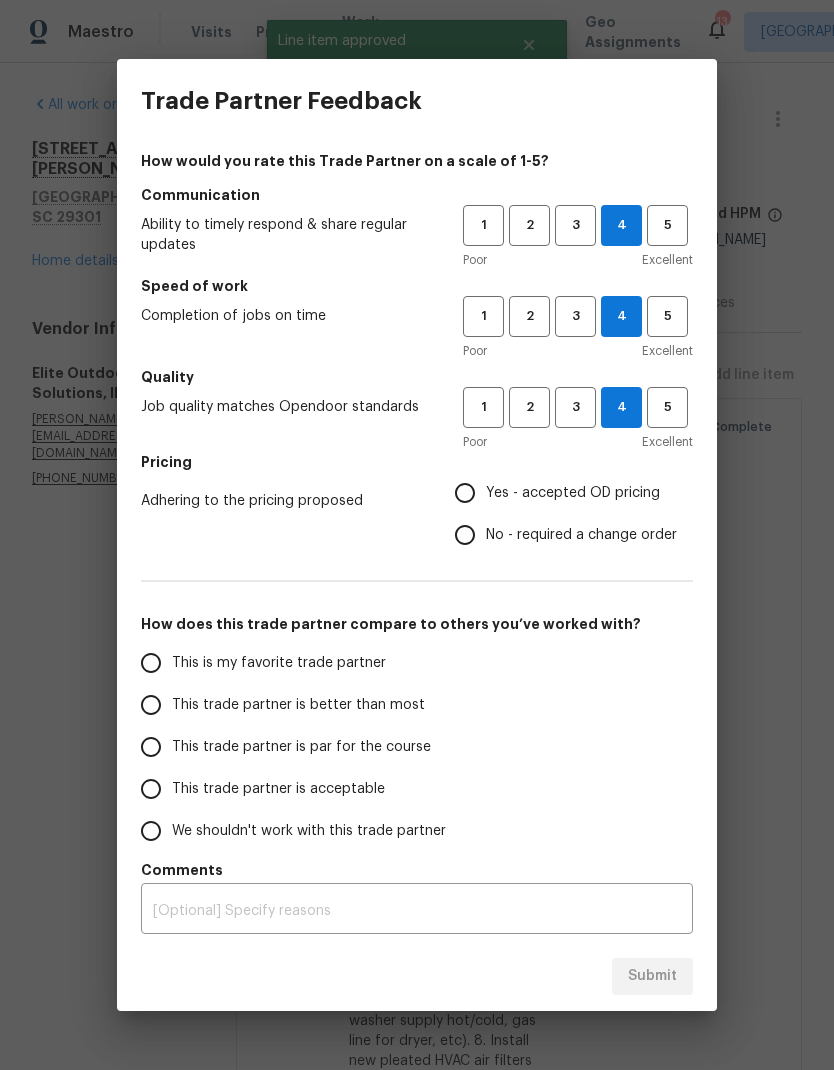 radio on "true" 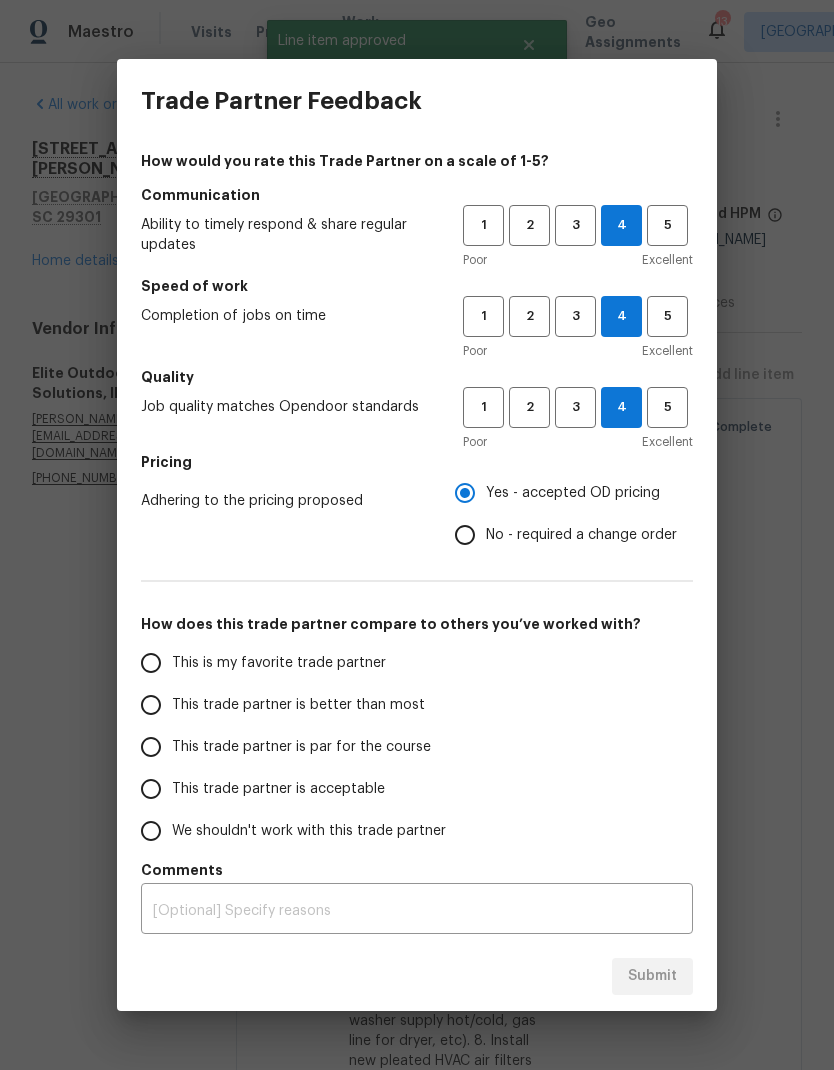 click on "This trade partner is better than most" at bounding box center (151, 705) 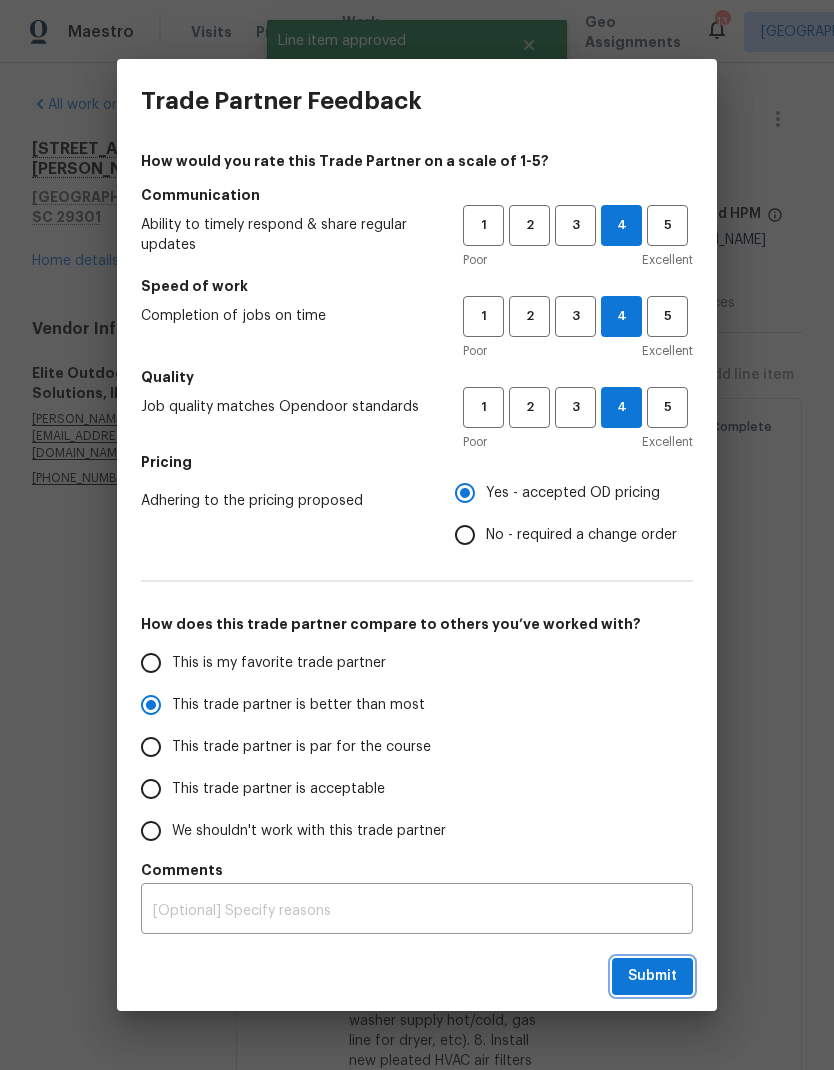click on "Submit" at bounding box center [652, 976] 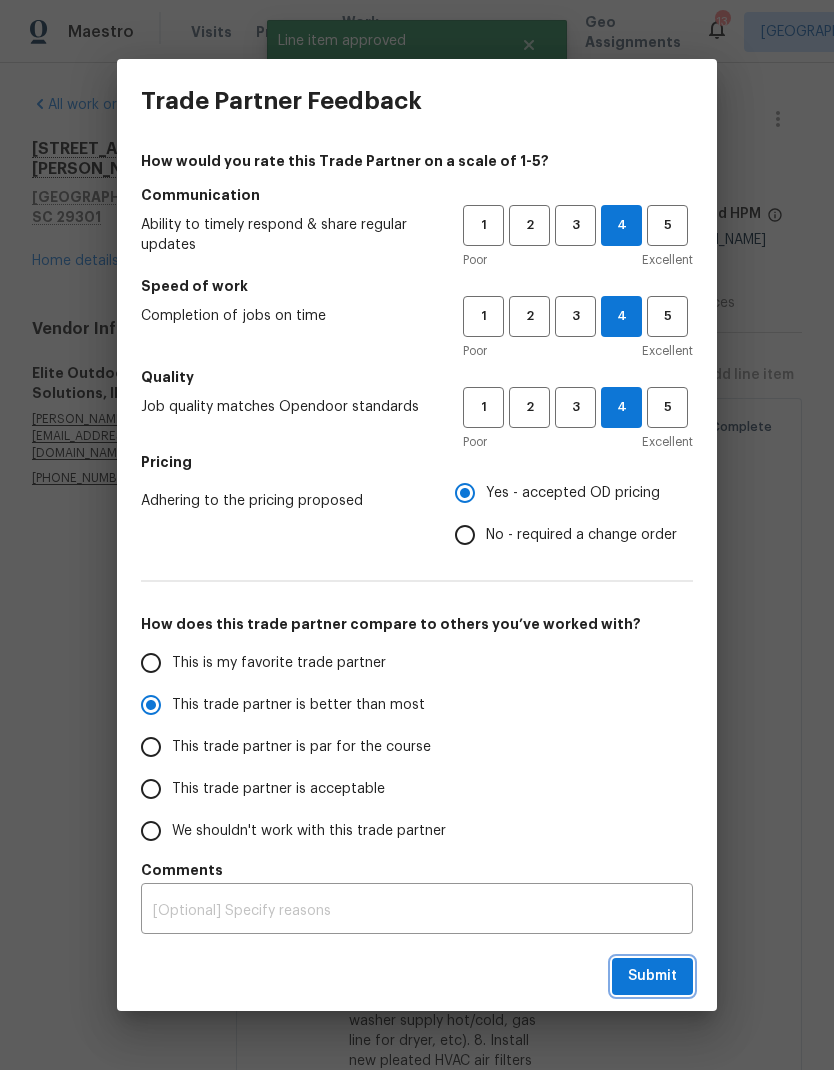 radio on "true" 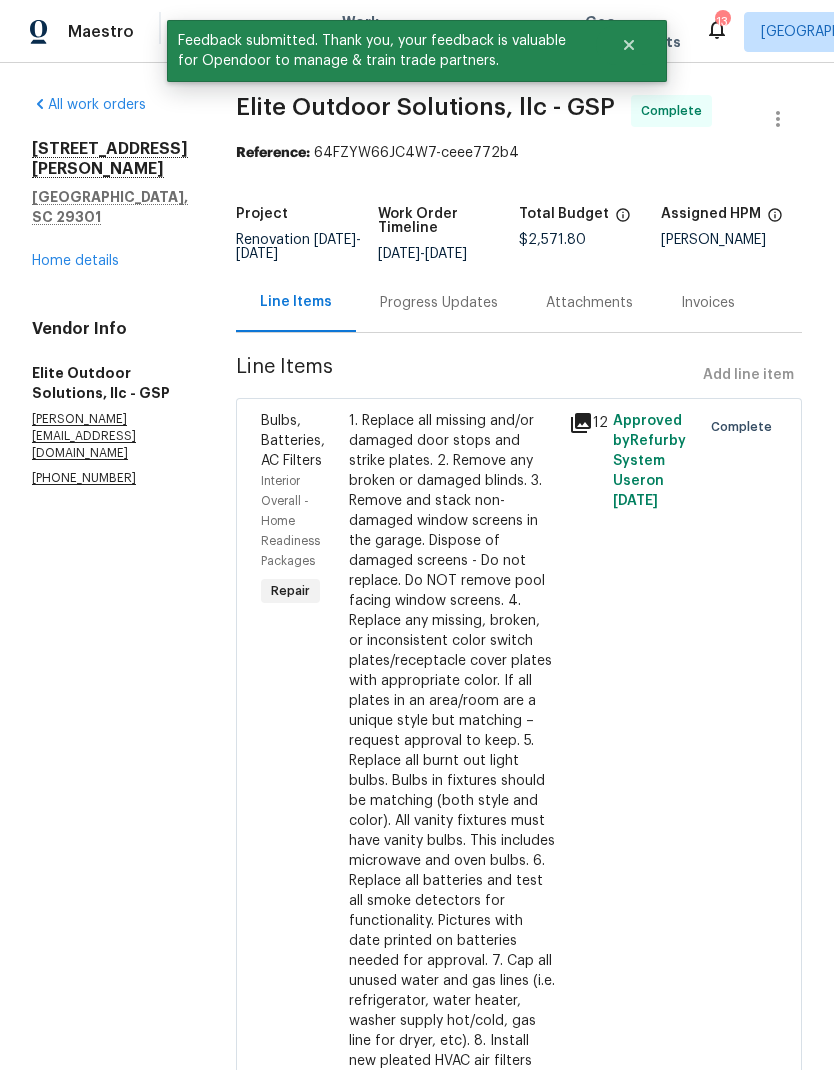 click on "Home details" at bounding box center [75, 261] 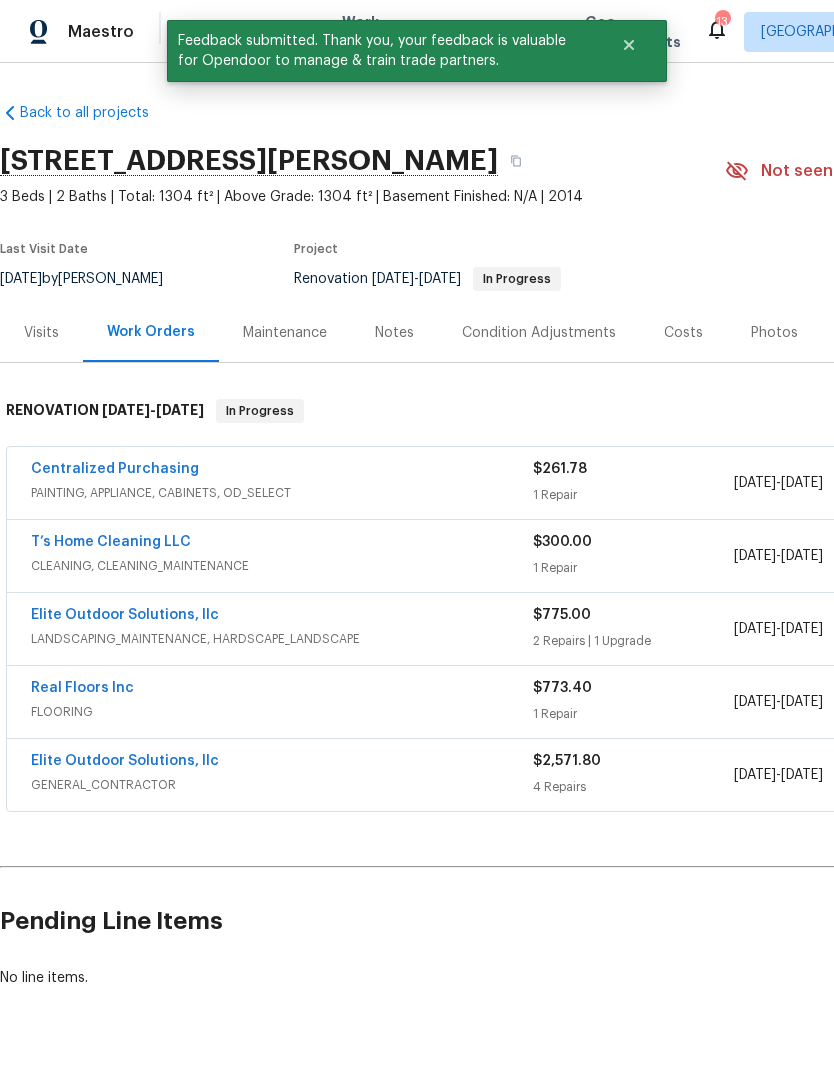 click on "T’s Home Cleaning LLC" at bounding box center [111, 542] 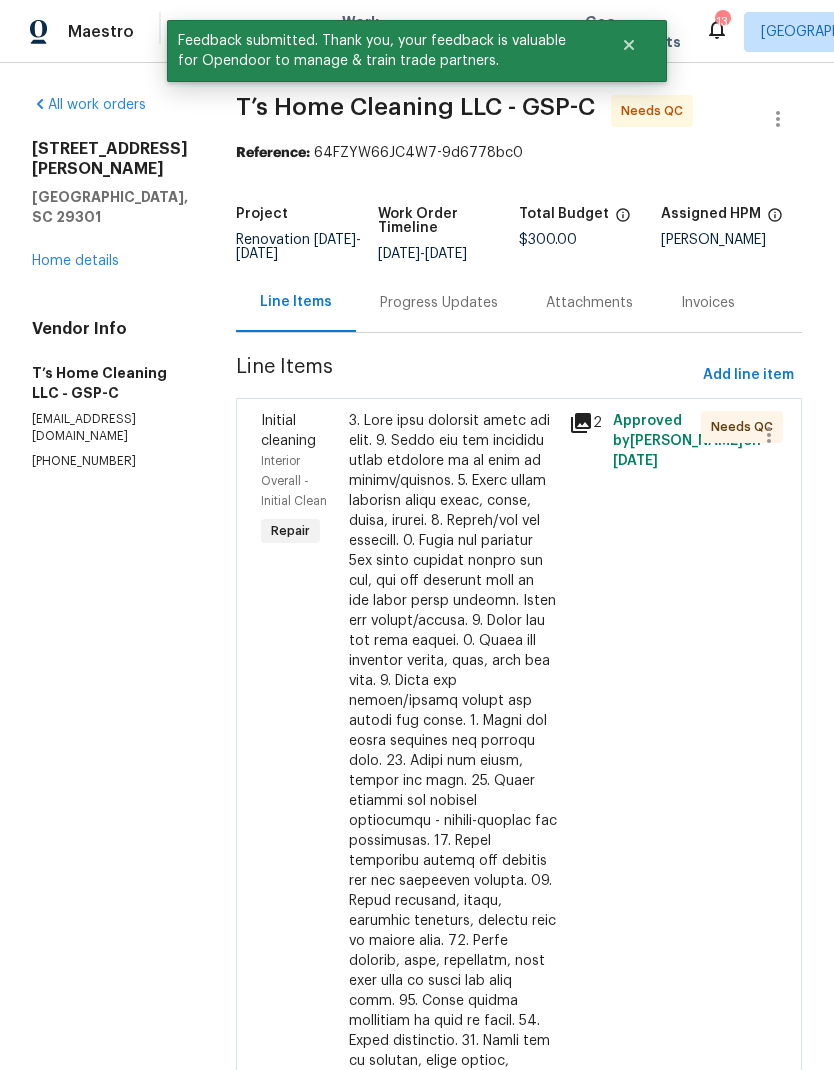 click at bounding box center [453, 891] 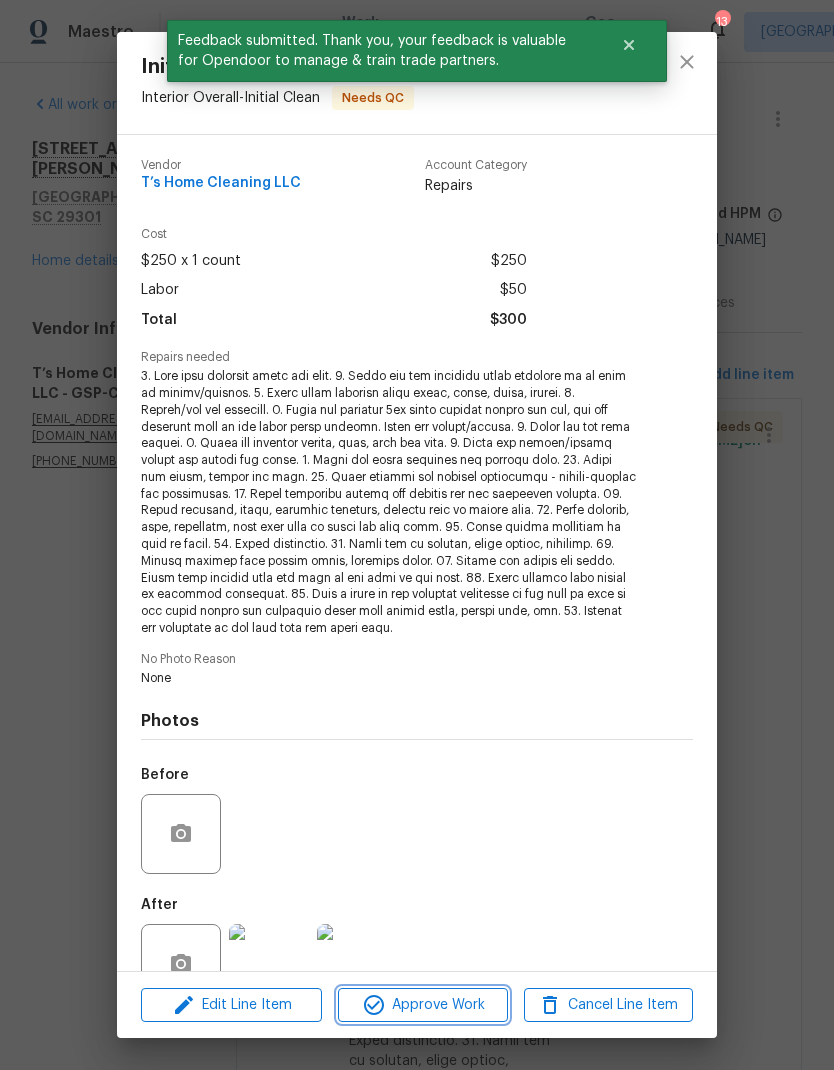 click on "Approve Work" at bounding box center (422, 1005) 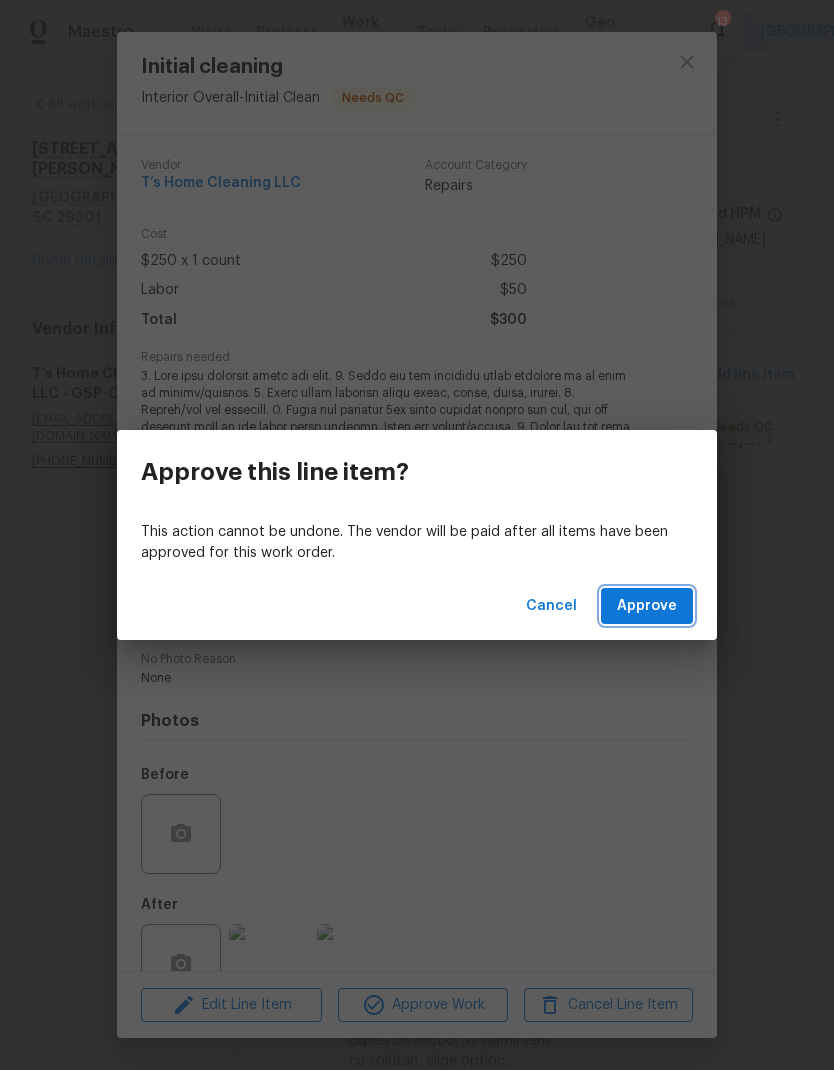 click on "Approve" at bounding box center [647, 606] 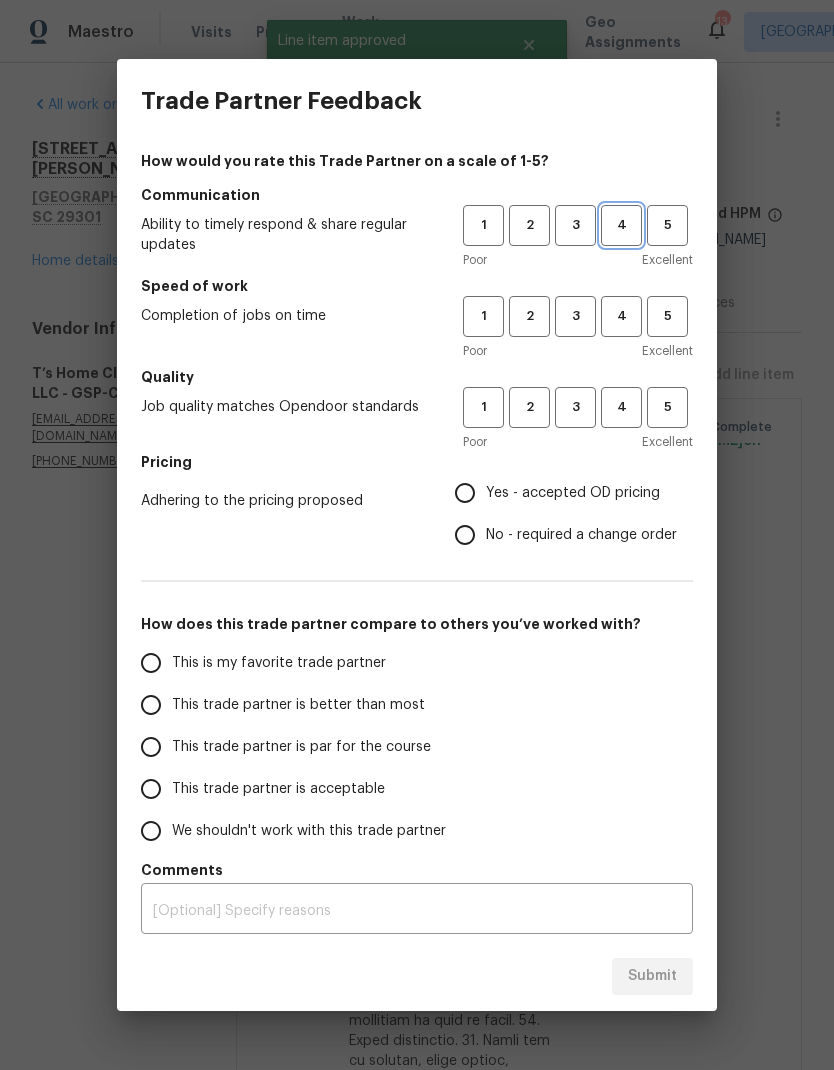 click on "4" at bounding box center [621, 225] 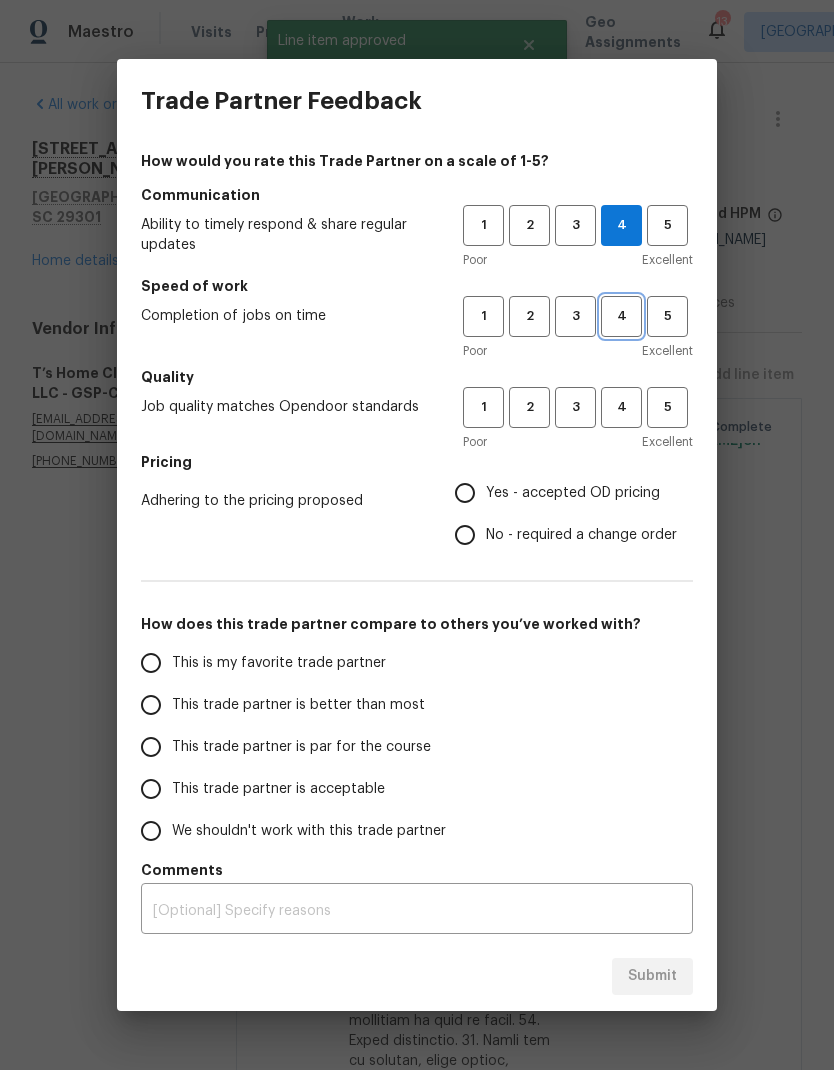 click on "4" at bounding box center [621, 316] 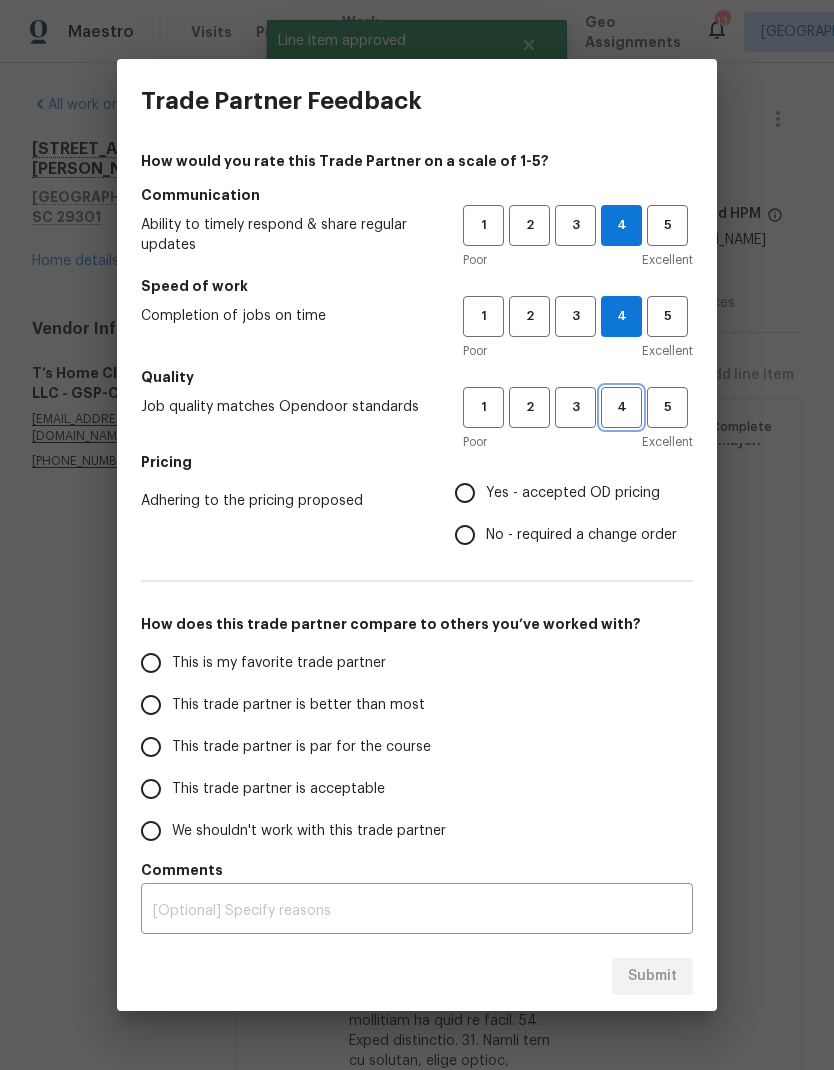 click on "4" at bounding box center (621, 407) 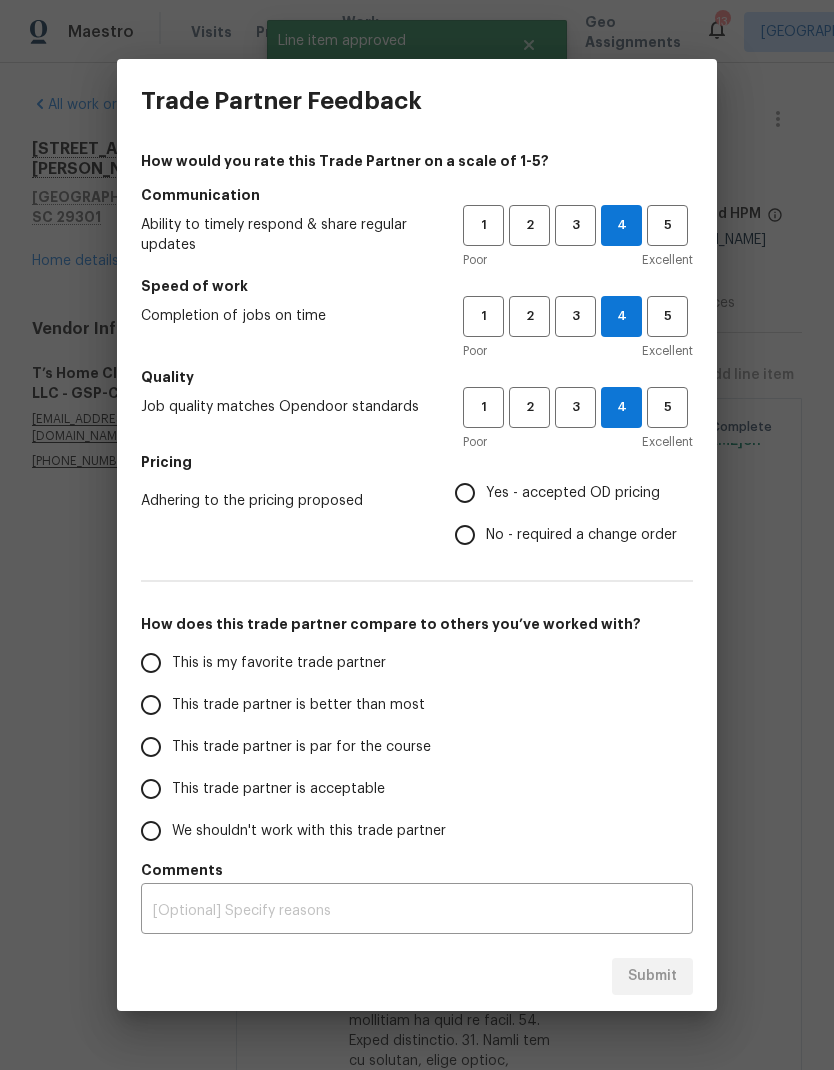 click on "Yes - accepted OD pricing" at bounding box center (465, 493) 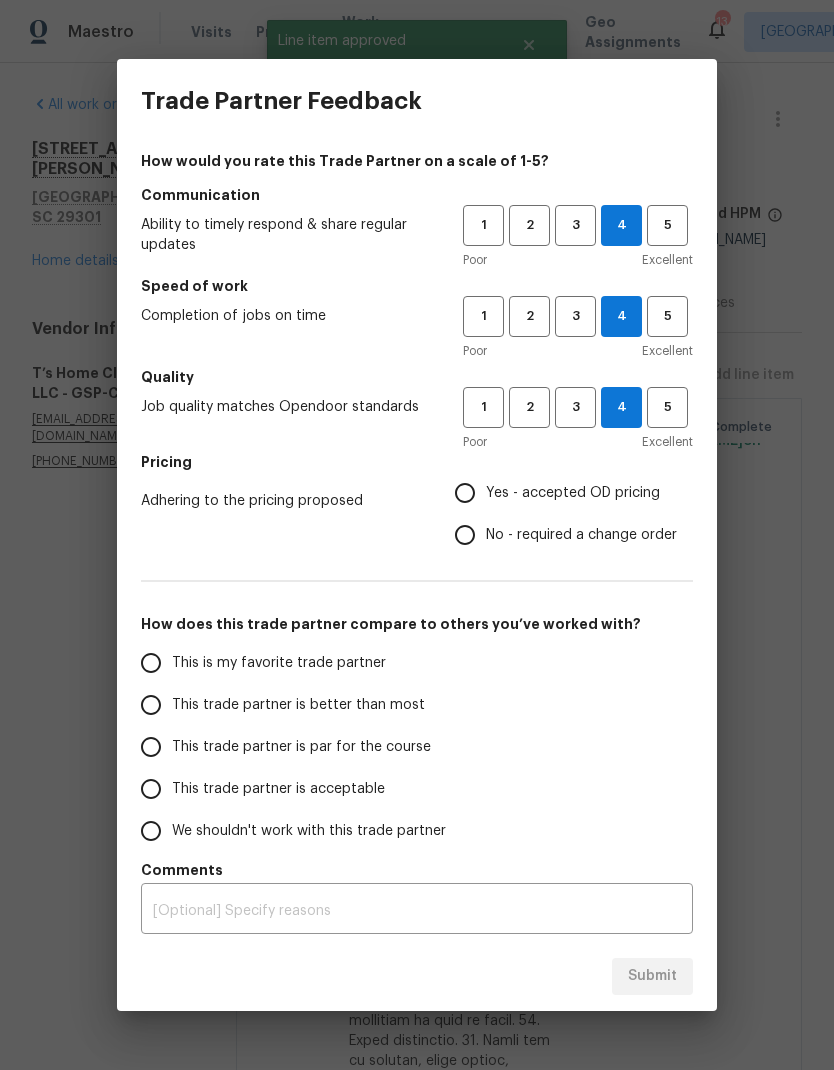 radio on "true" 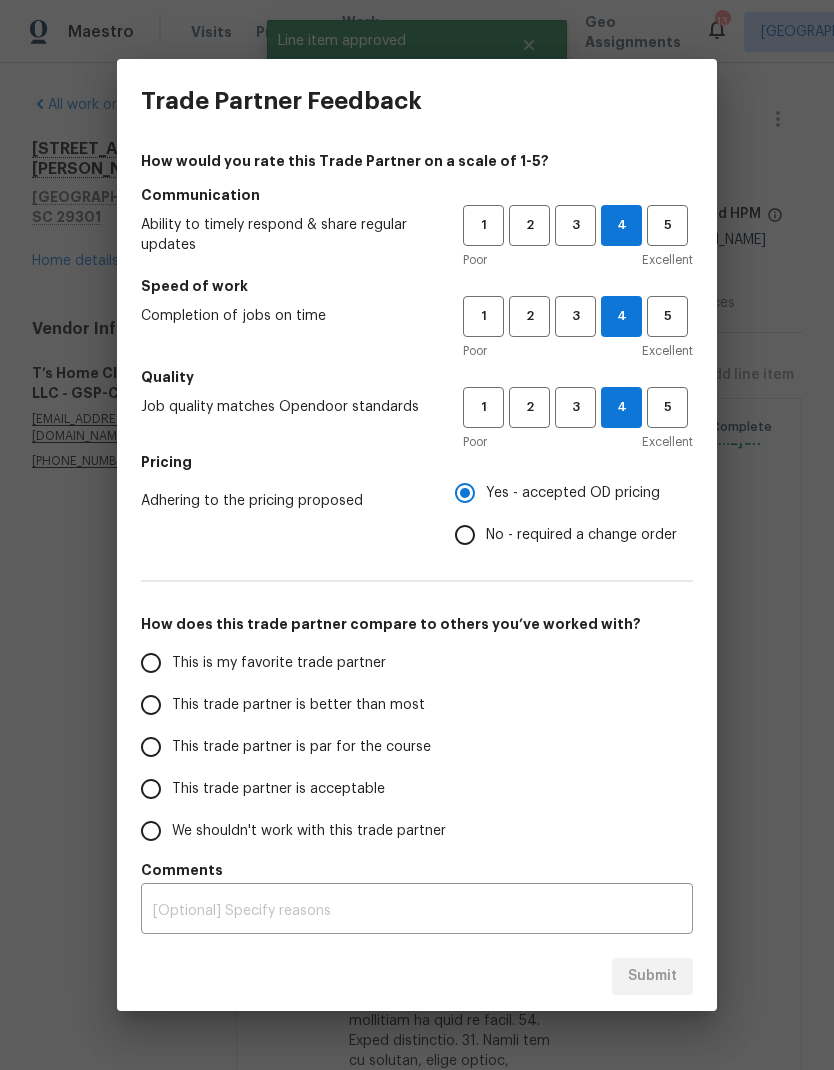 click on "This trade partner is better than most" at bounding box center (151, 705) 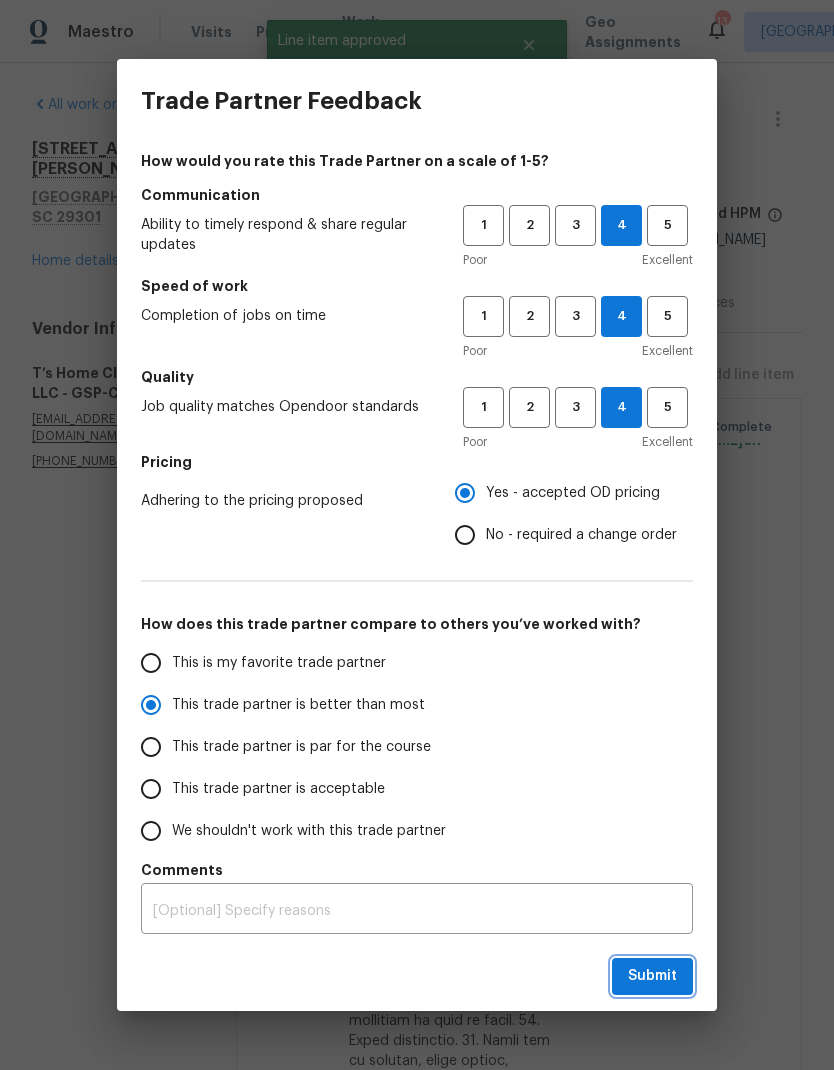 click on "Submit" at bounding box center [652, 976] 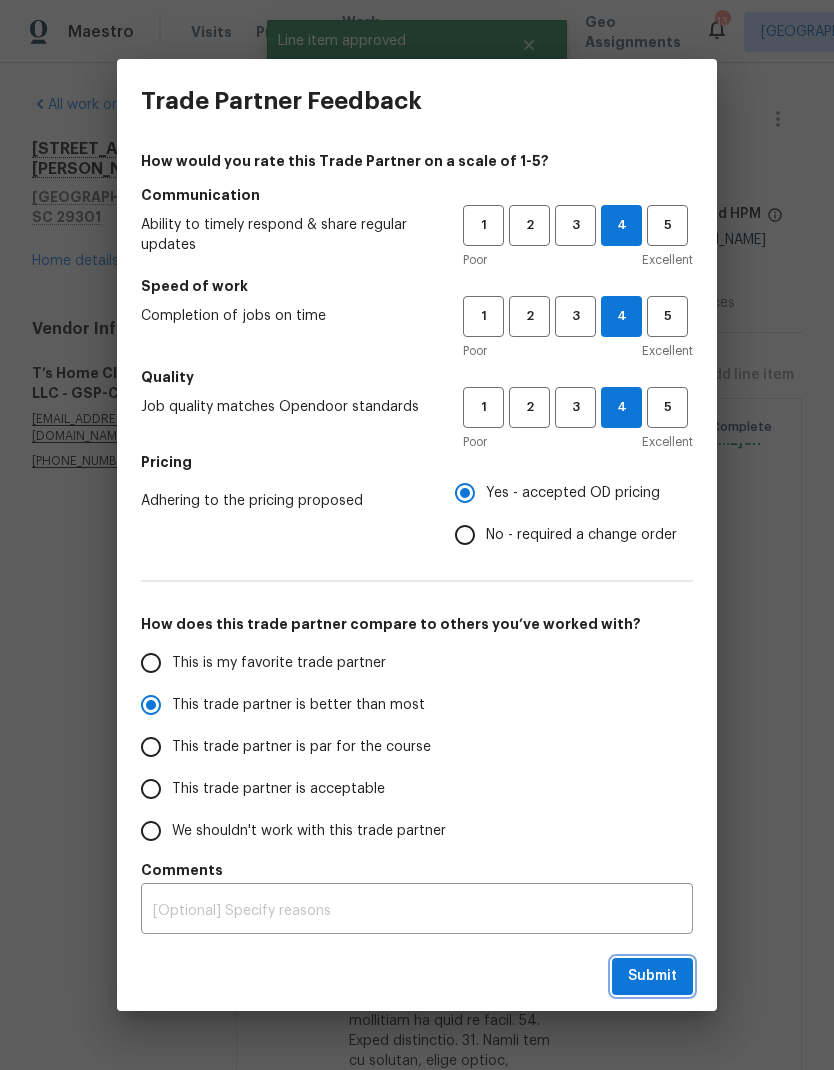 radio on "true" 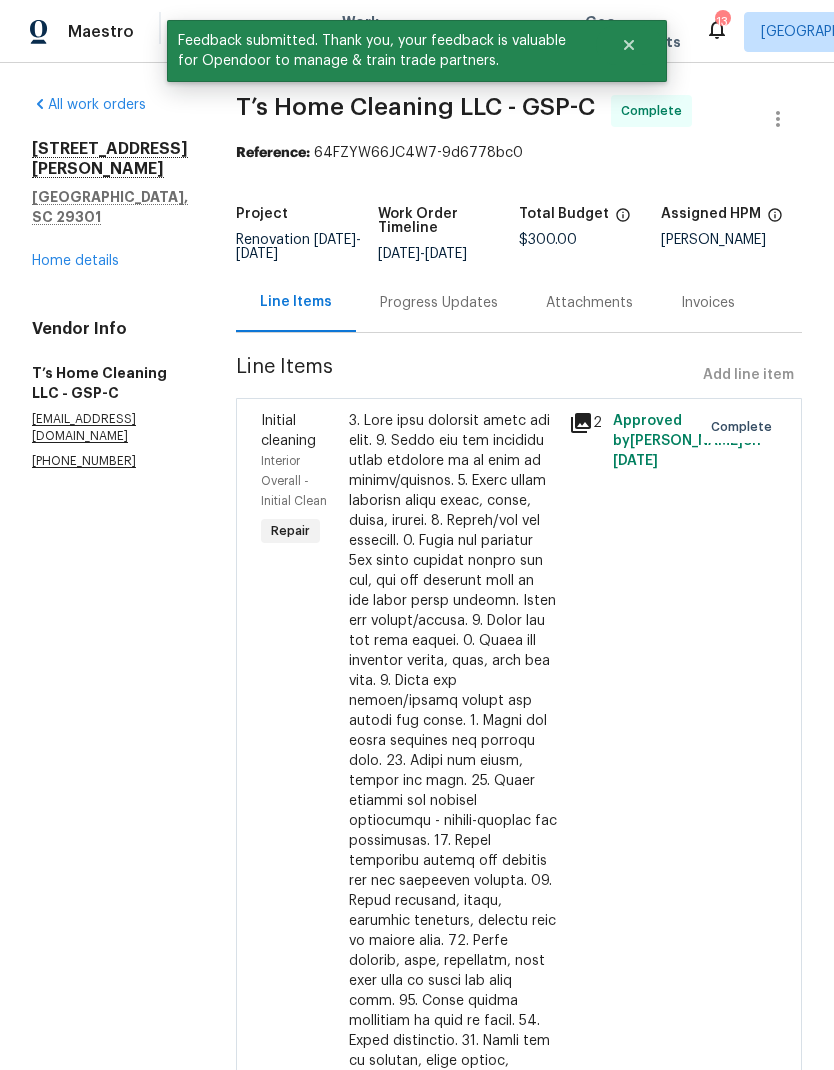 click on "Home details" at bounding box center [75, 261] 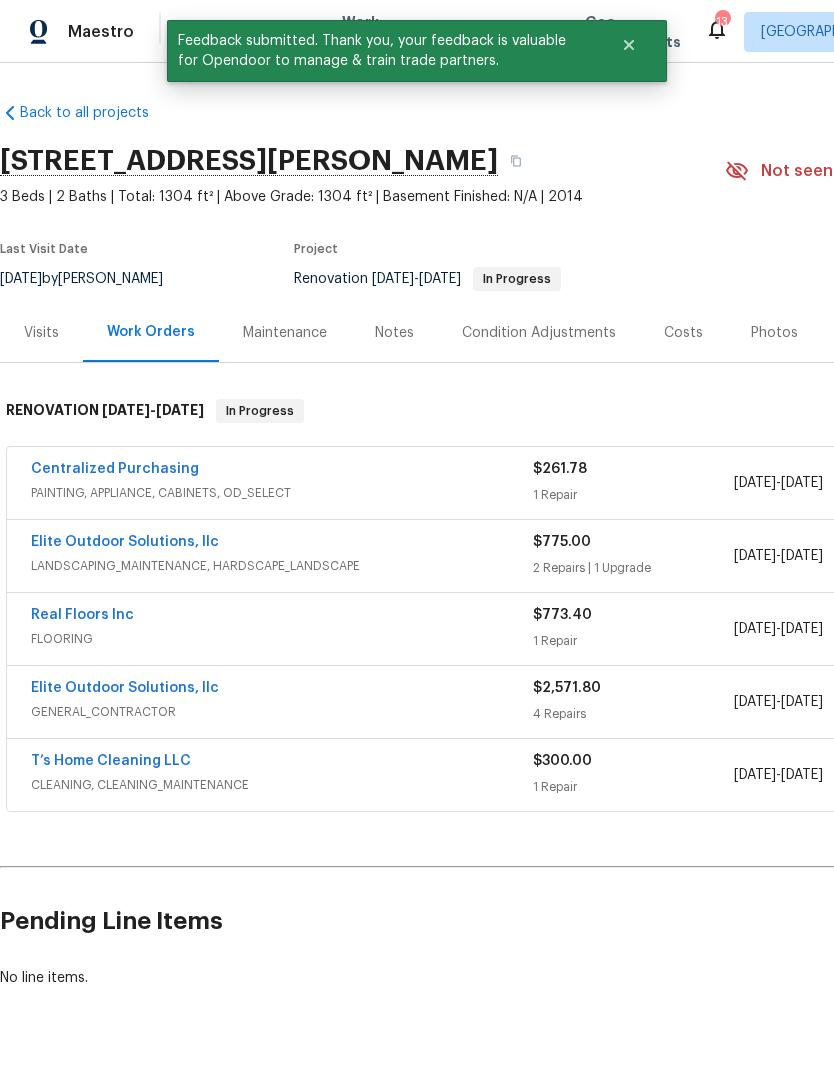scroll, scrollTop: 0, scrollLeft: 0, axis: both 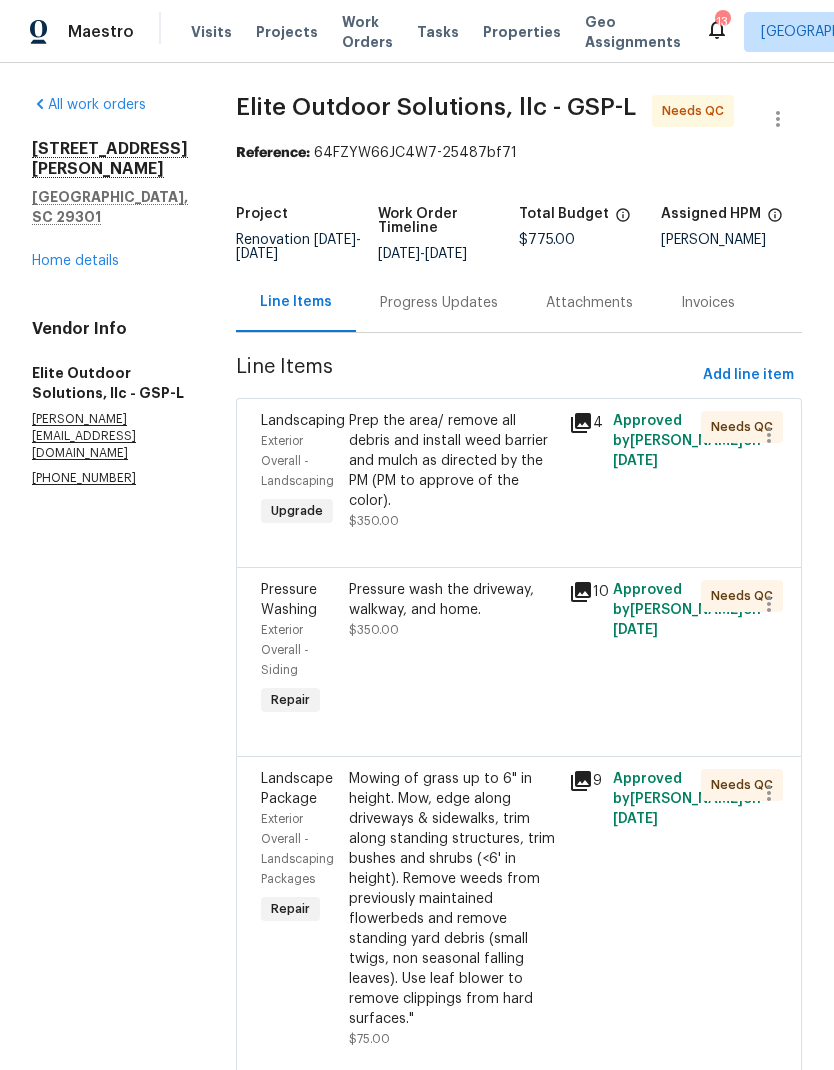click on "Prep the area/ remove all debris and install weed barrier and mulch as directed by the PM (PM to approve of the color)." at bounding box center [453, 461] 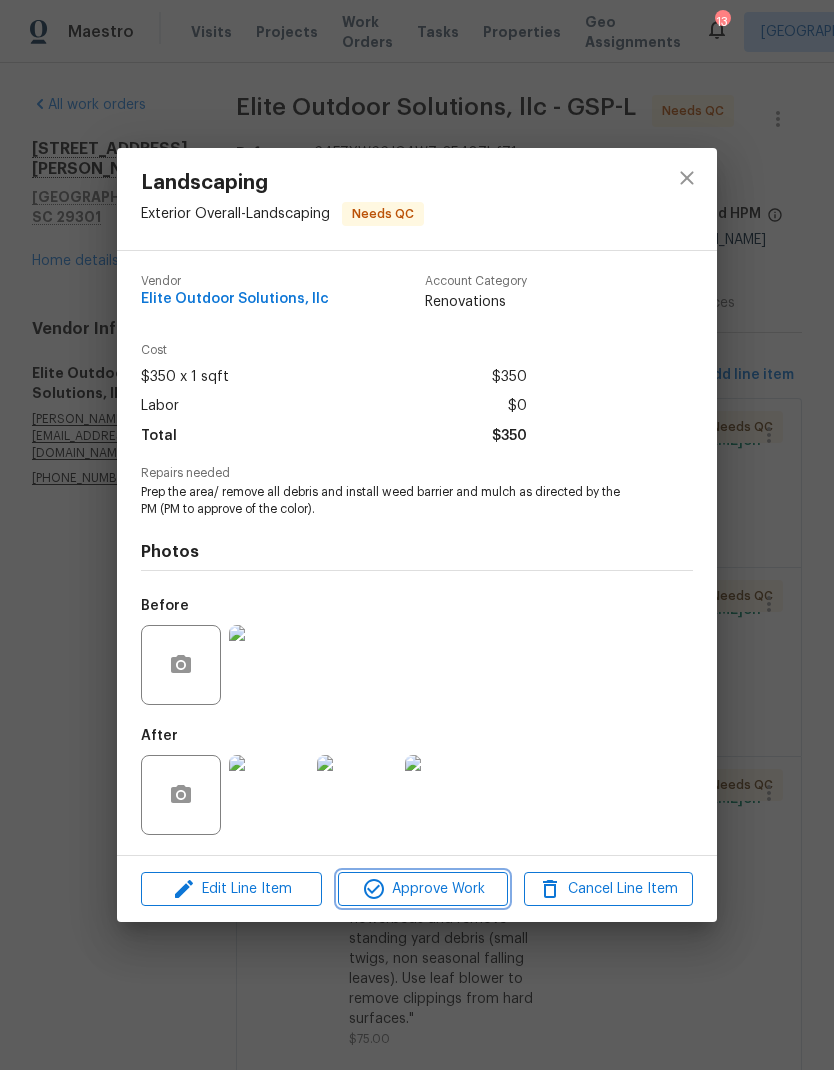 click on "Approve Work" at bounding box center [422, 889] 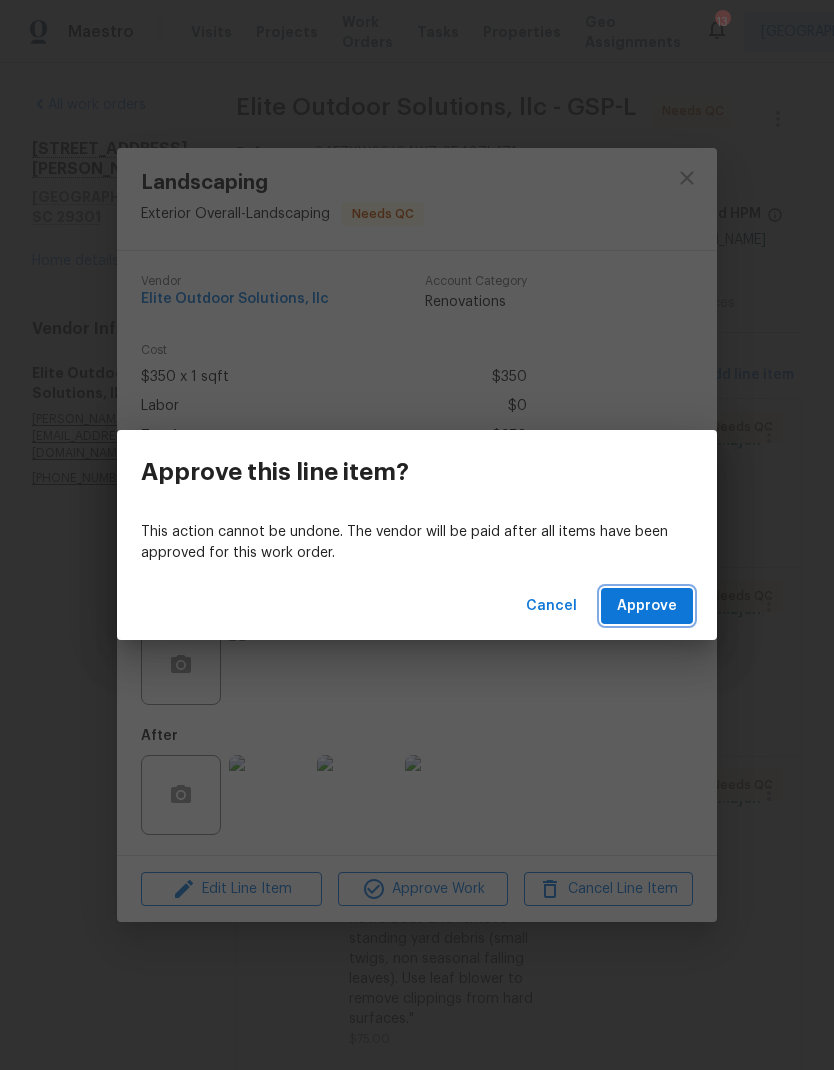 click on "Approve" at bounding box center [647, 606] 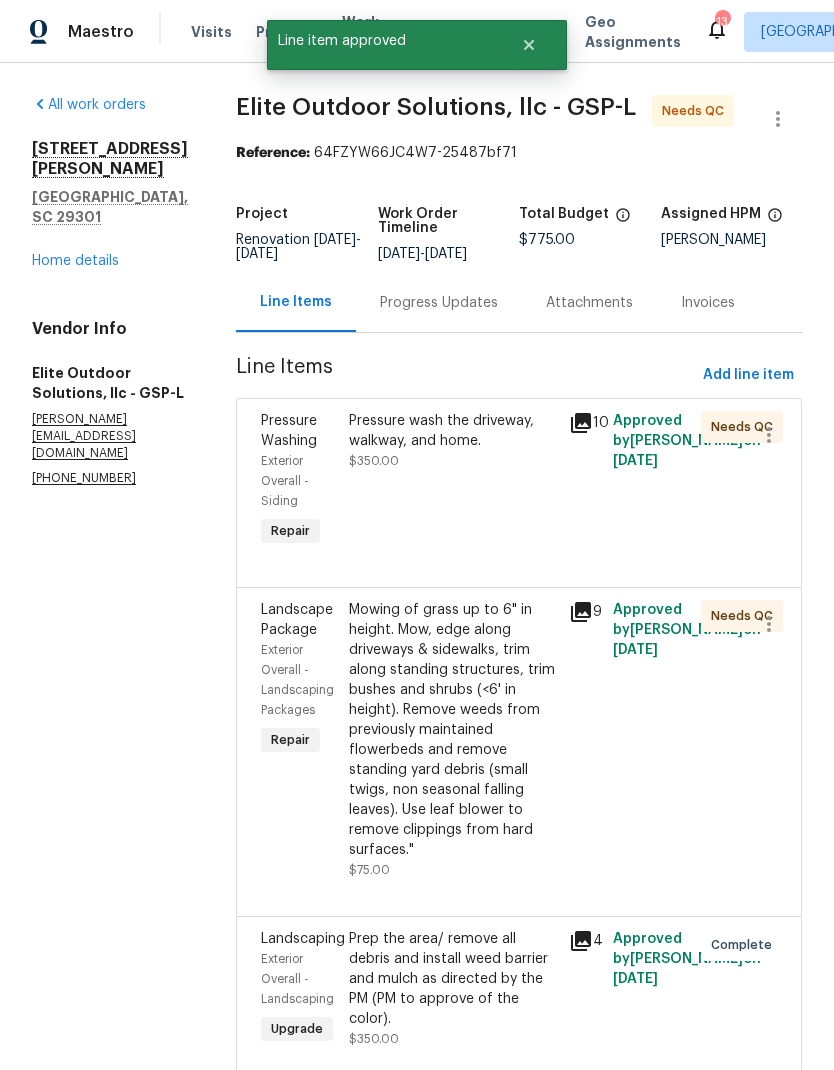 click on "Pressure wash the driveway, walkway, and home. $350.00" at bounding box center [453, 481] 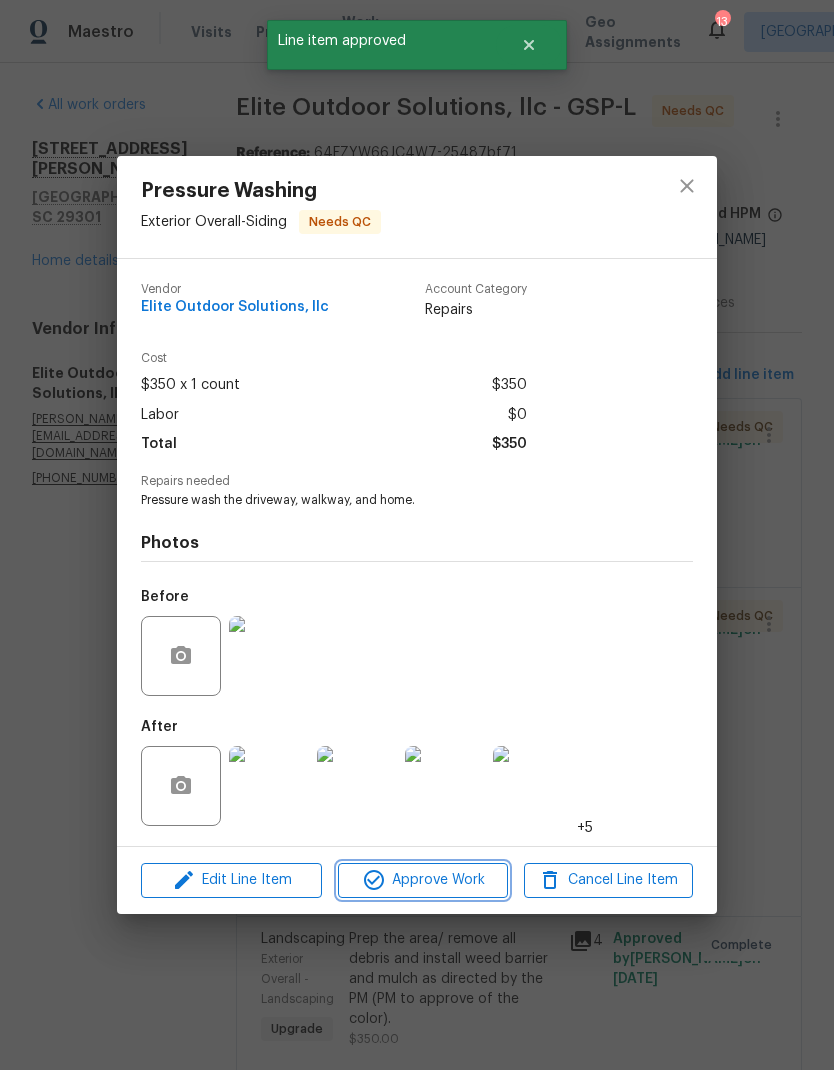 click on "Approve Work" at bounding box center [422, 880] 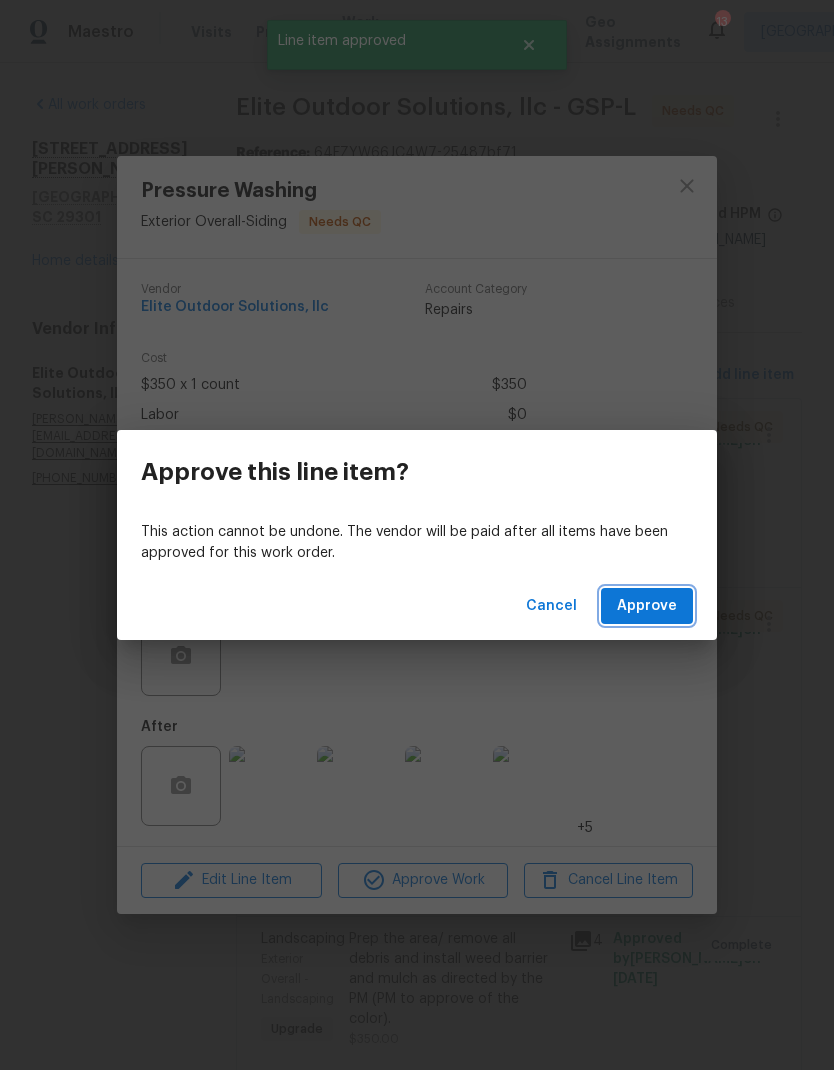 click on "Approve" at bounding box center (647, 606) 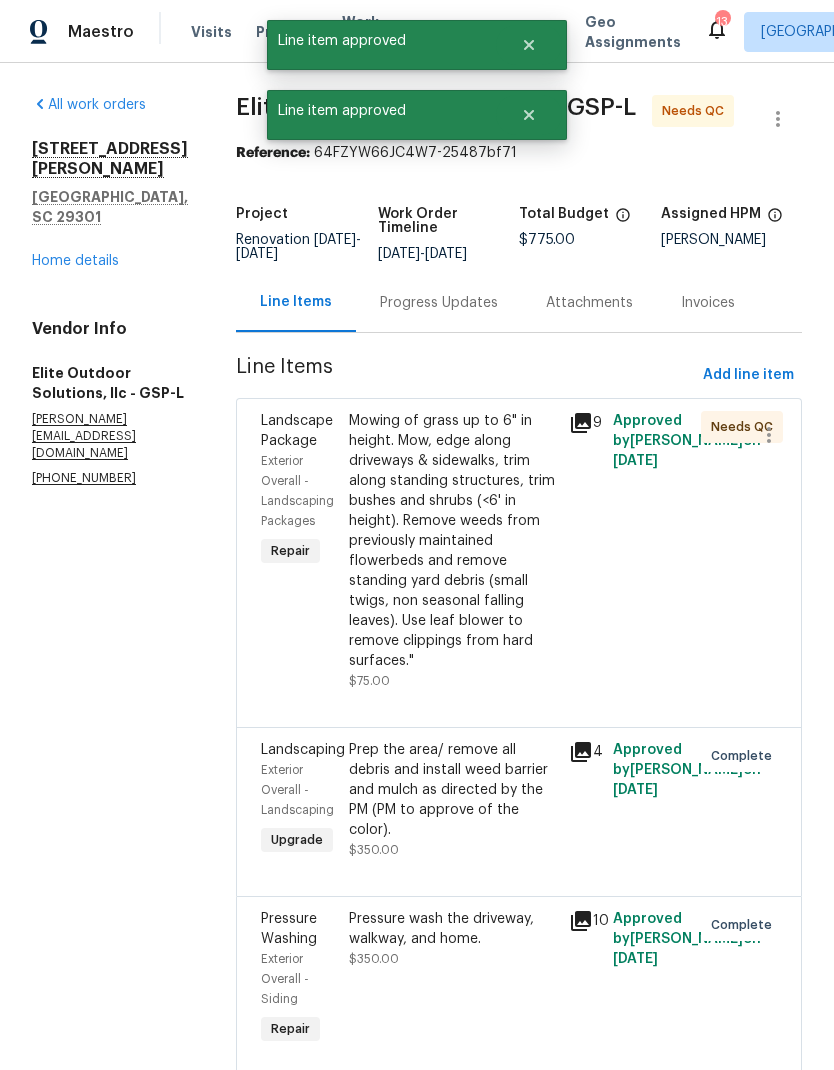 click on "Mowing of grass up to 6" in height. Mow, edge along driveways & sidewalks, trim along standing structures, trim bushes and shrubs (<6' in height). Remove weeds from previously maintained flowerbeds and remove standing yard debris (small twigs, non seasonal falling leaves).  Use leaf blower to remove clippings from hard surfaces."" at bounding box center [453, 541] 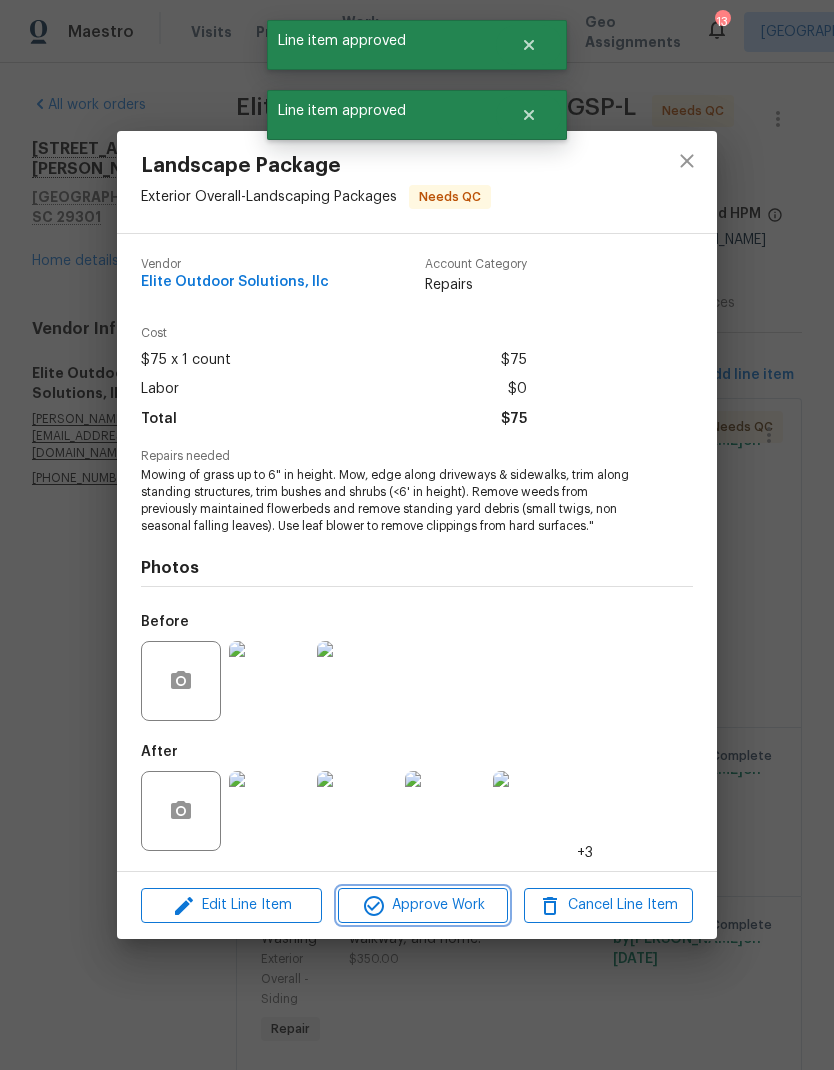 click on "Approve Work" at bounding box center (422, 905) 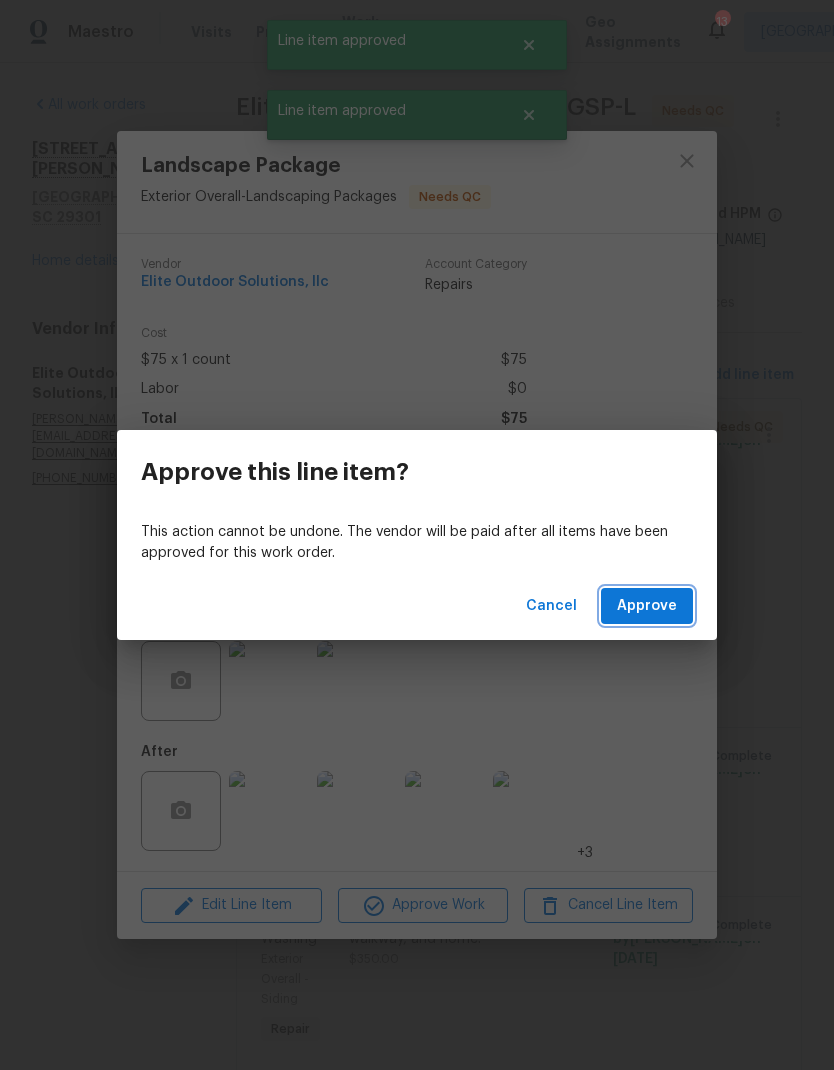 click on "Approve" at bounding box center [647, 606] 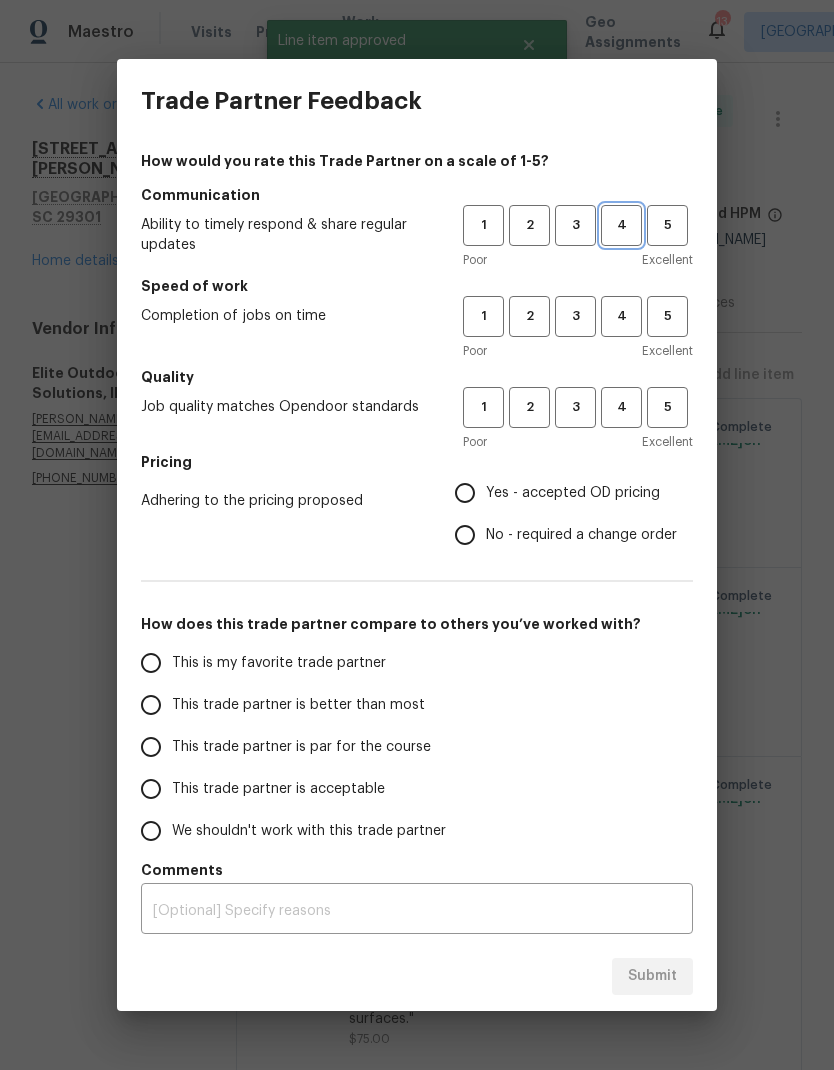 click on "4" at bounding box center (621, 225) 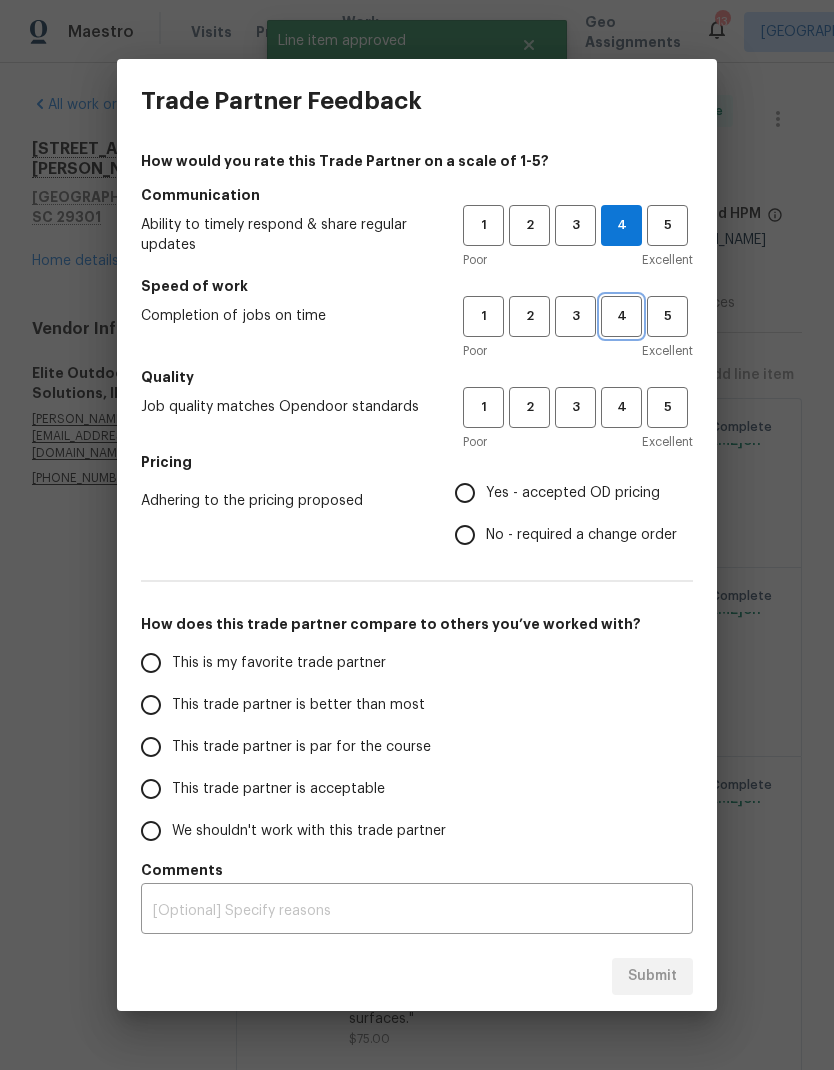 click on "4" at bounding box center (621, 316) 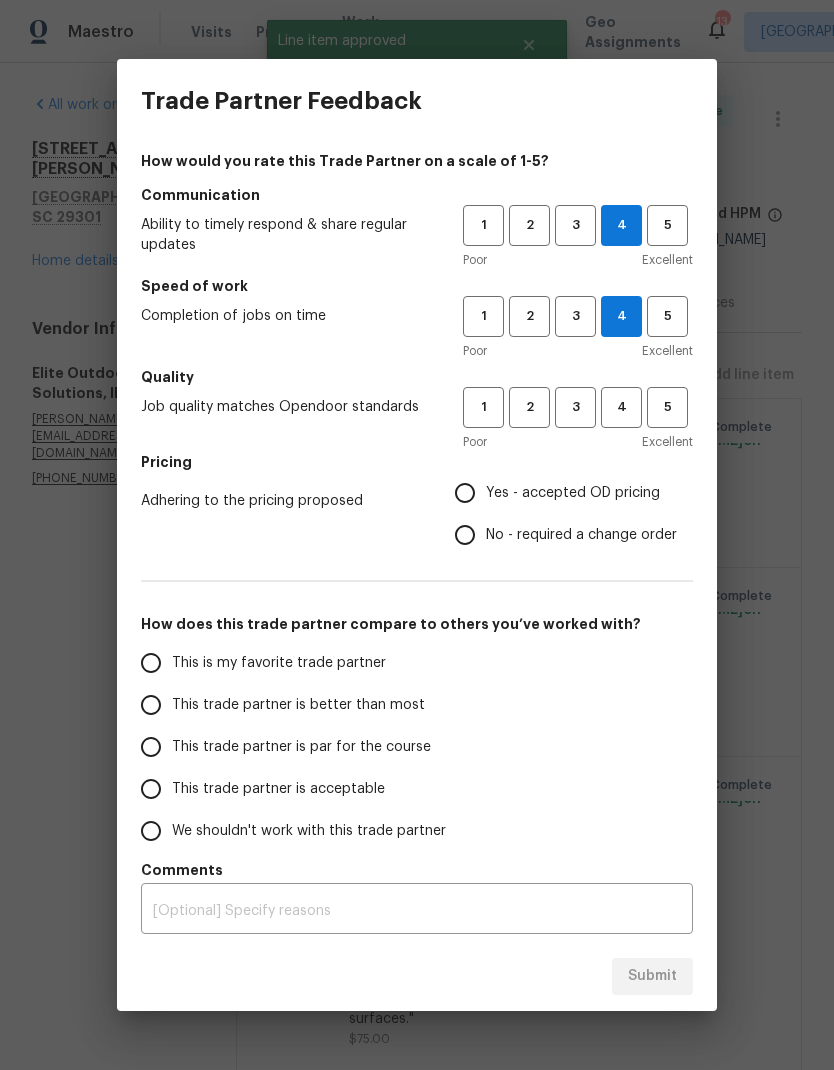 click on "Quality" at bounding box center (417, 377) 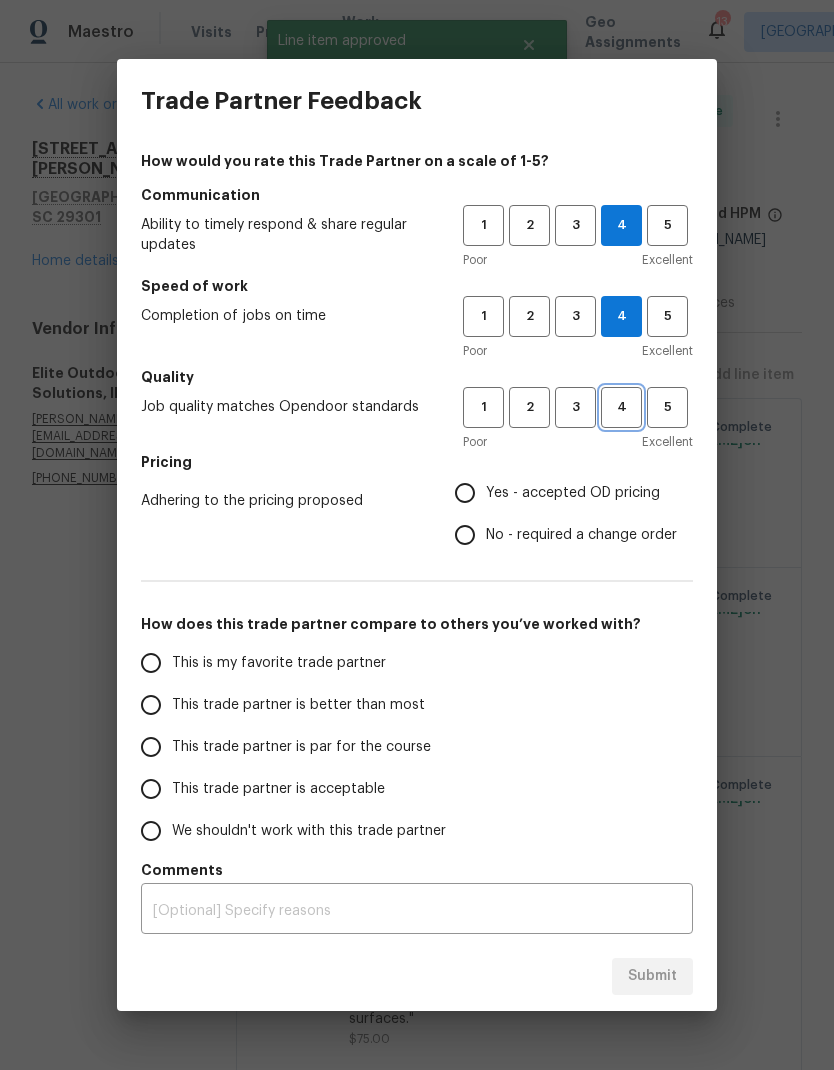 click on "4" at bounding box center [621, 407] 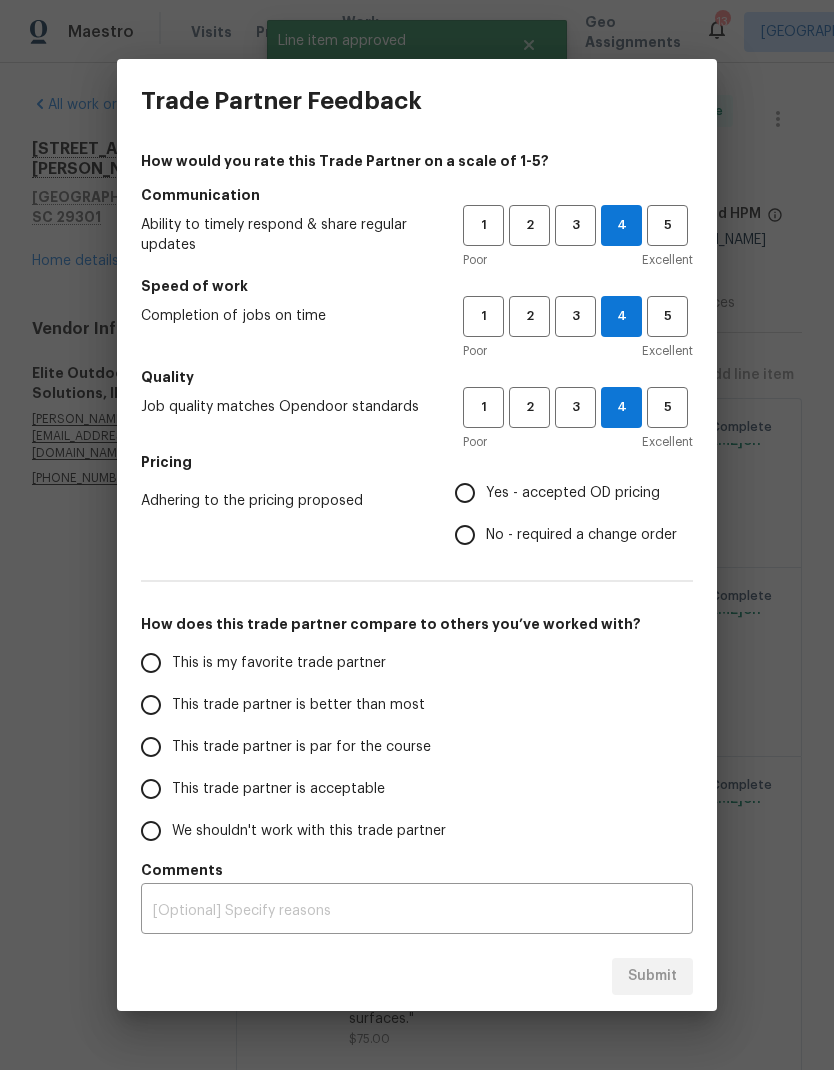 click on "Yes - accepted OD pricing" at bounding box center [465, 493] 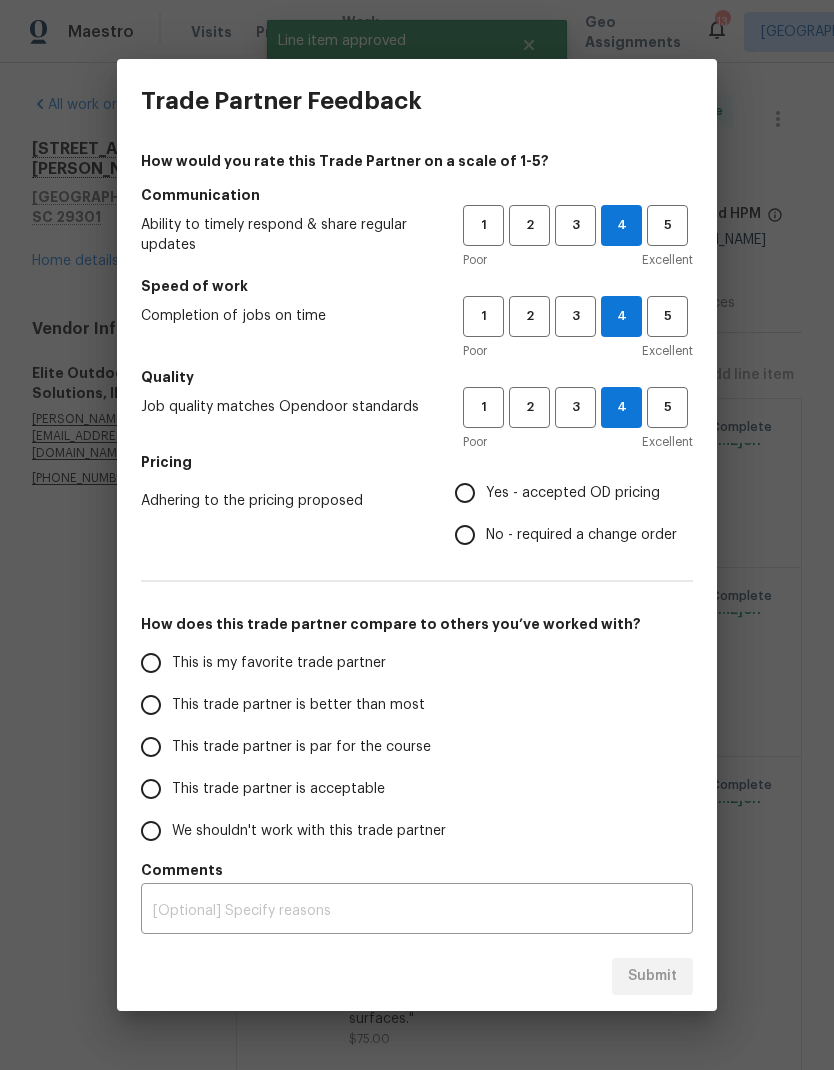 radio on "true" 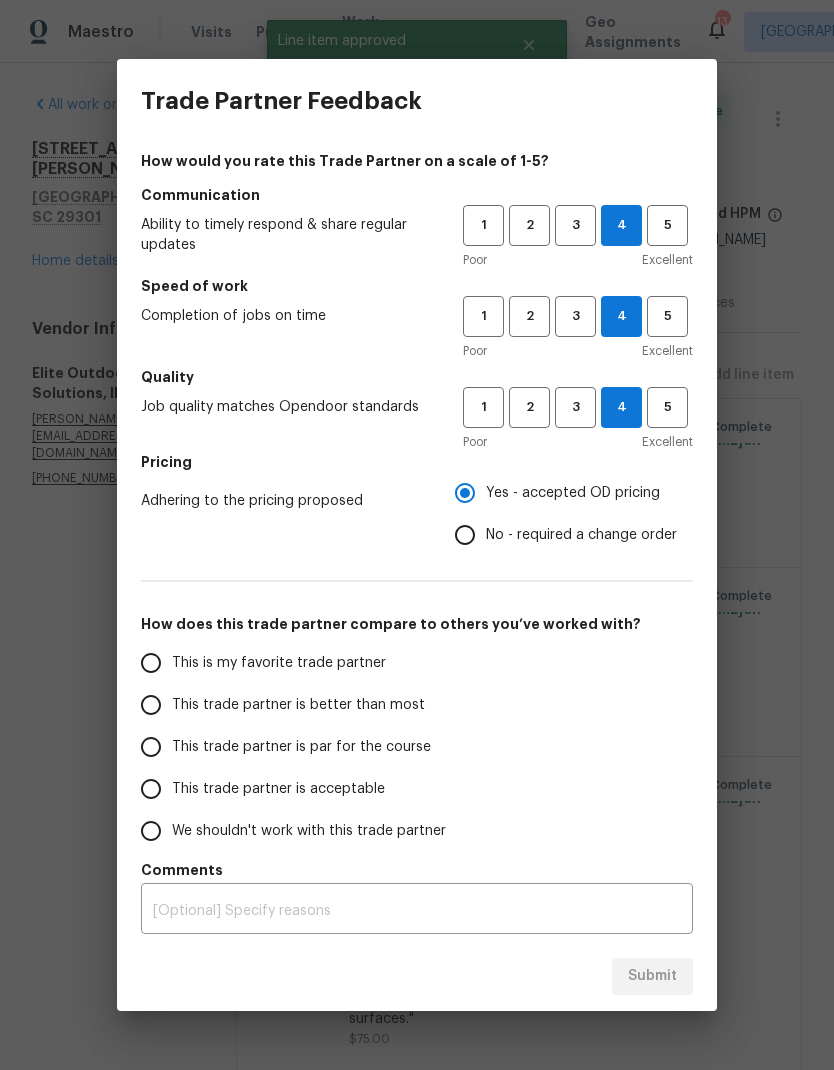 click on "This trade partner is better than most" at bounding box center (151, 705) 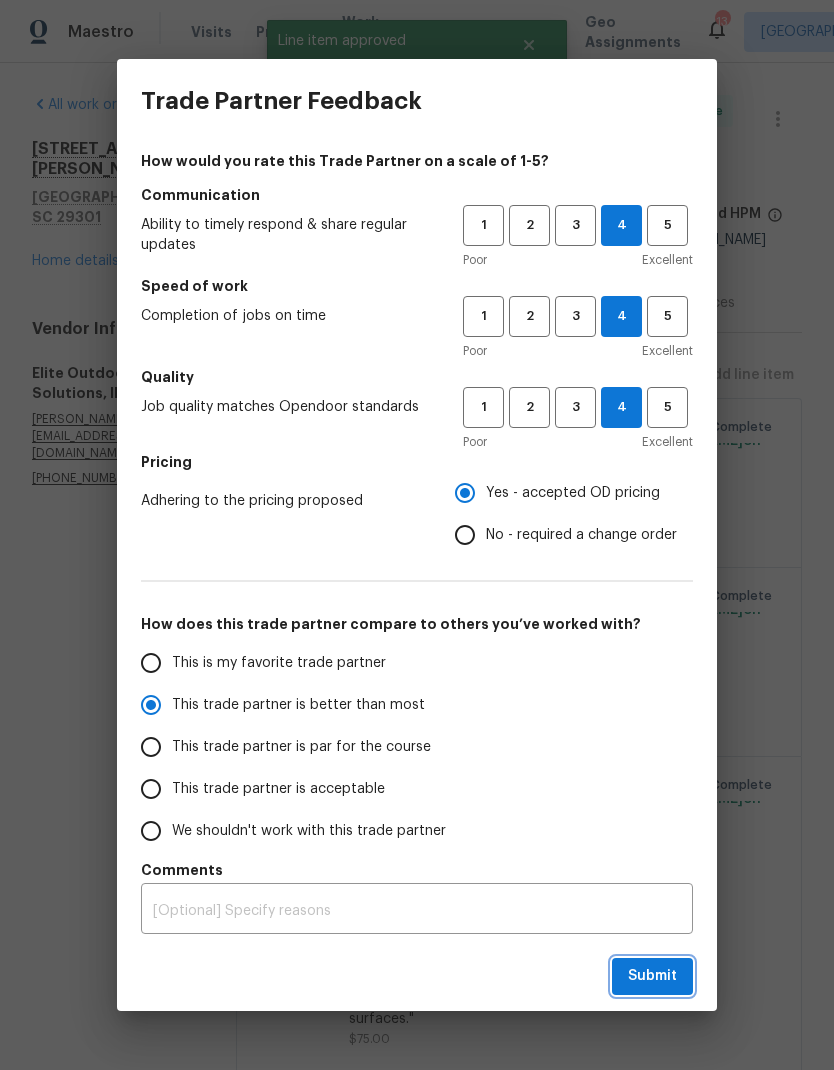 click on "Submit" at bounding box center (652, 976) 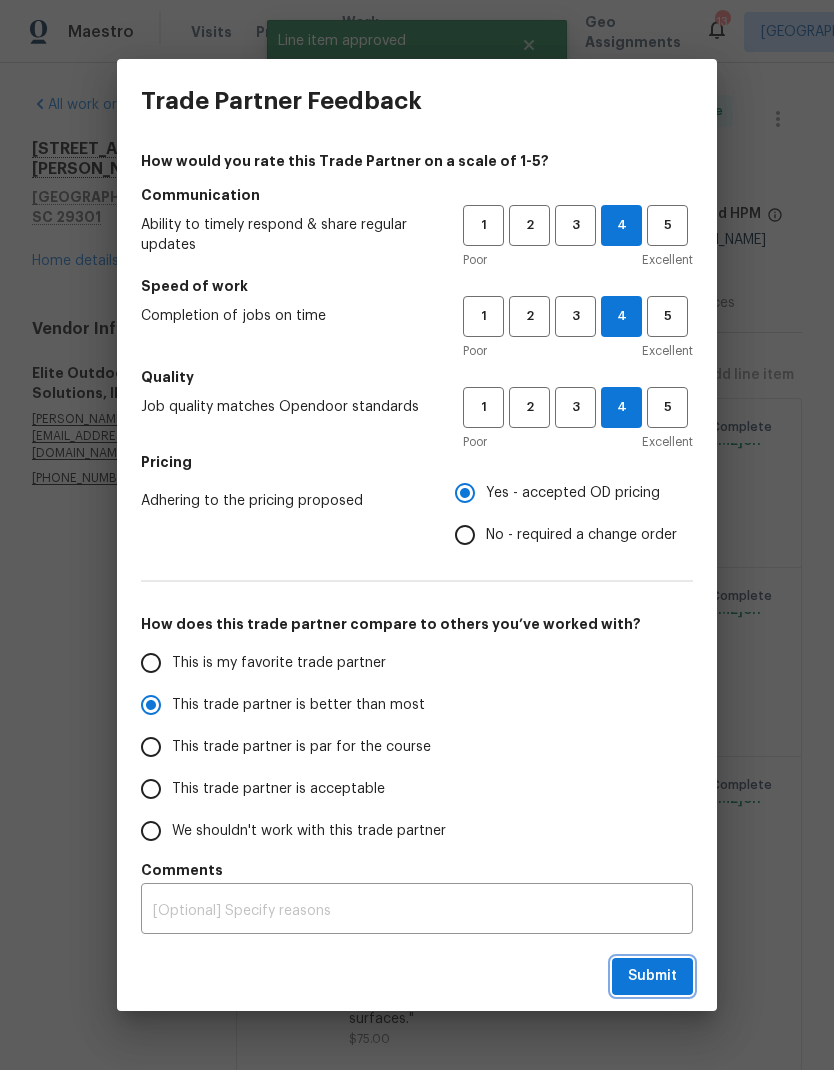 radio on "true" 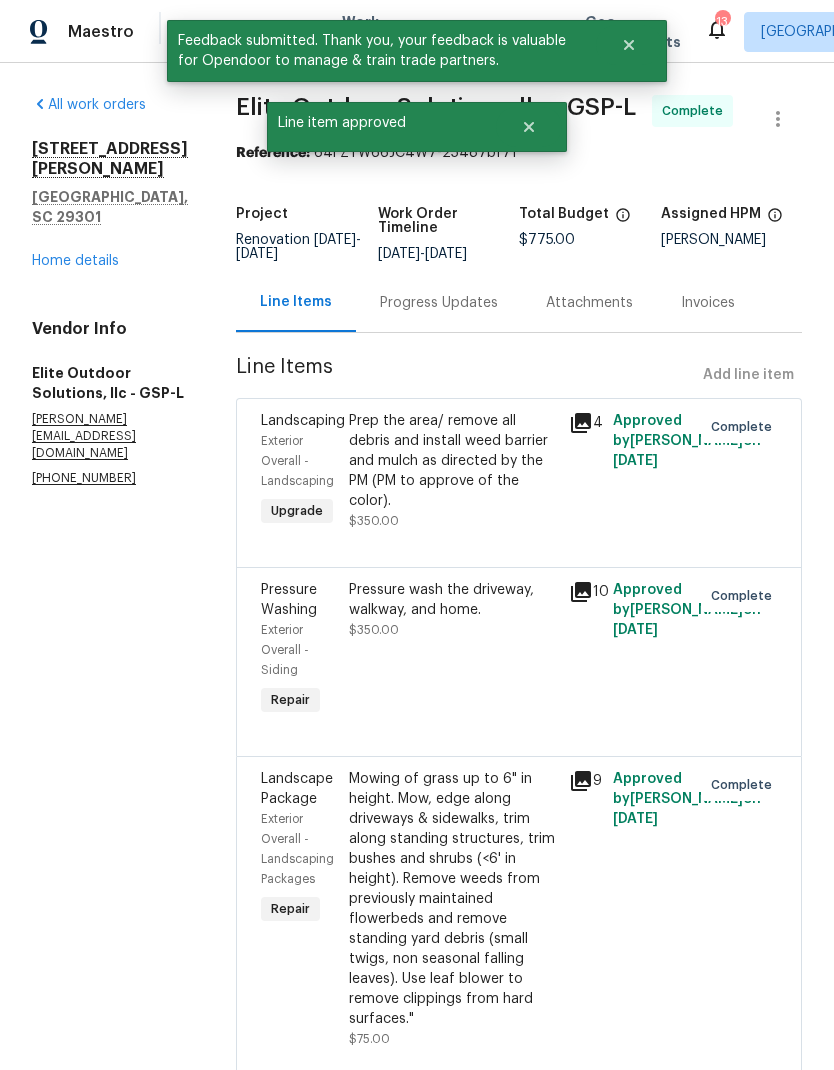 click on "Home details" at bounding box center (75, 261) 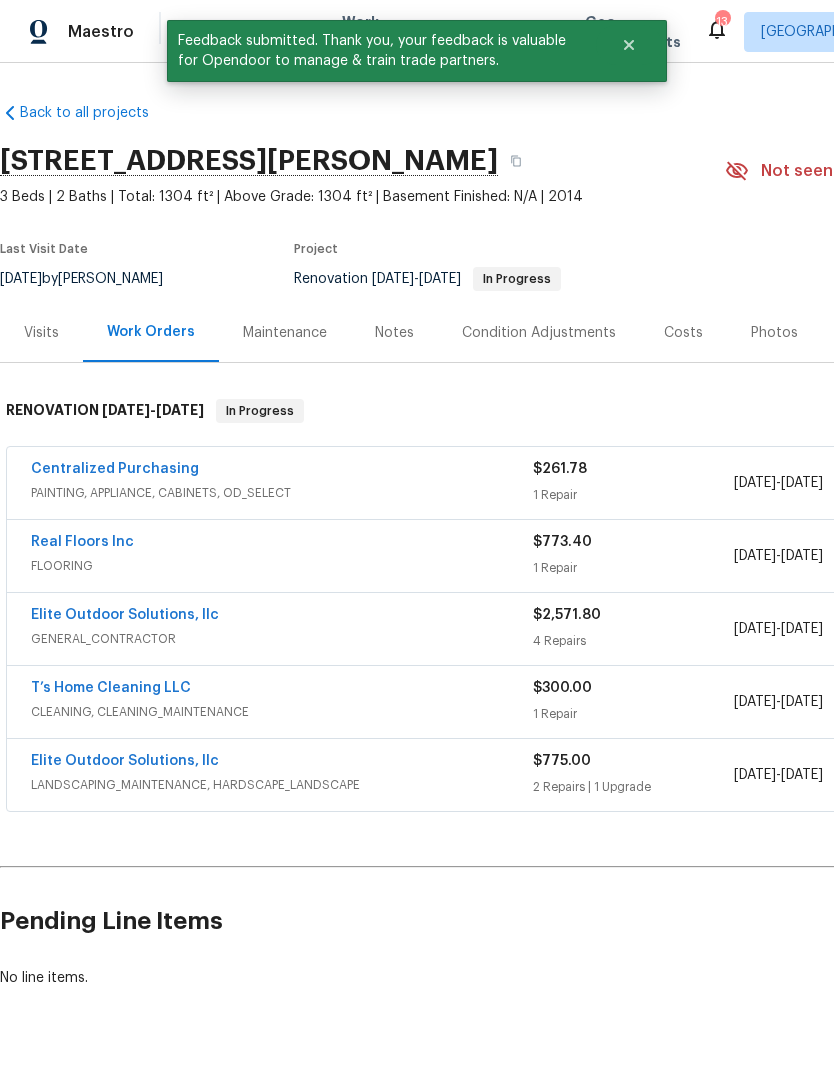 click on "Real Floors Inc FLOORING" at bounding box center [282, 556] 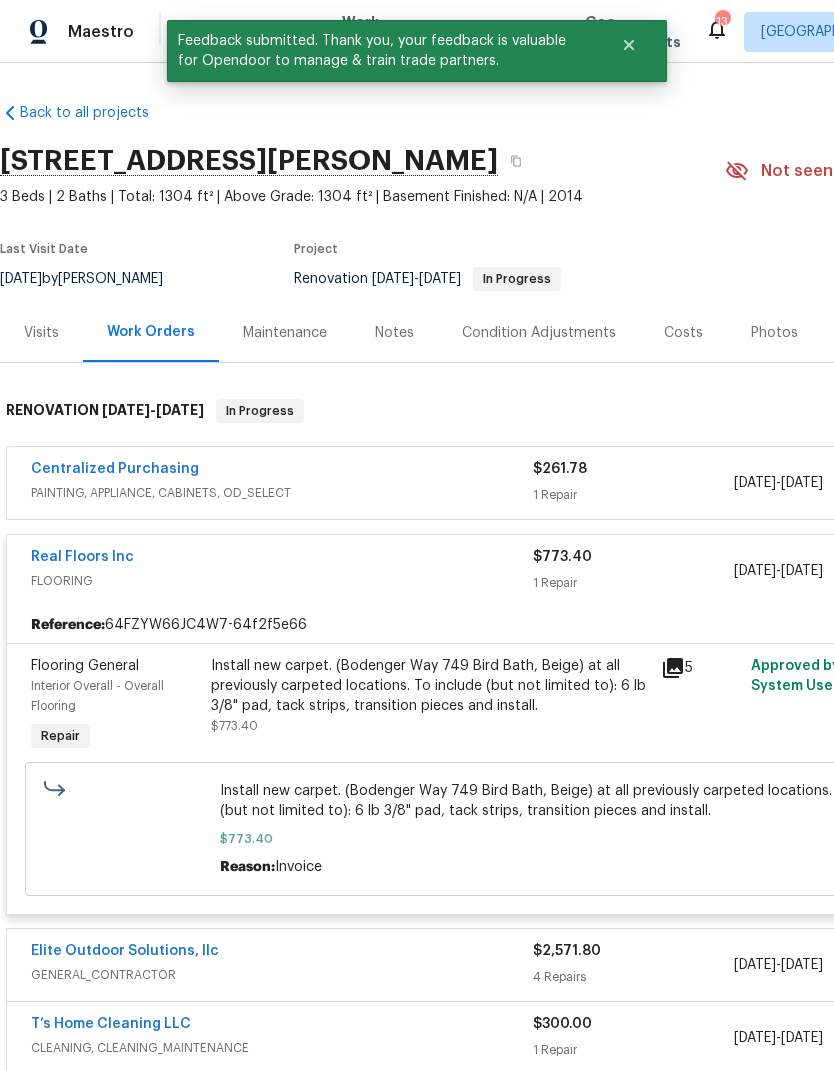 click on "Real Floors Inc" at bounding box center [82, 557] 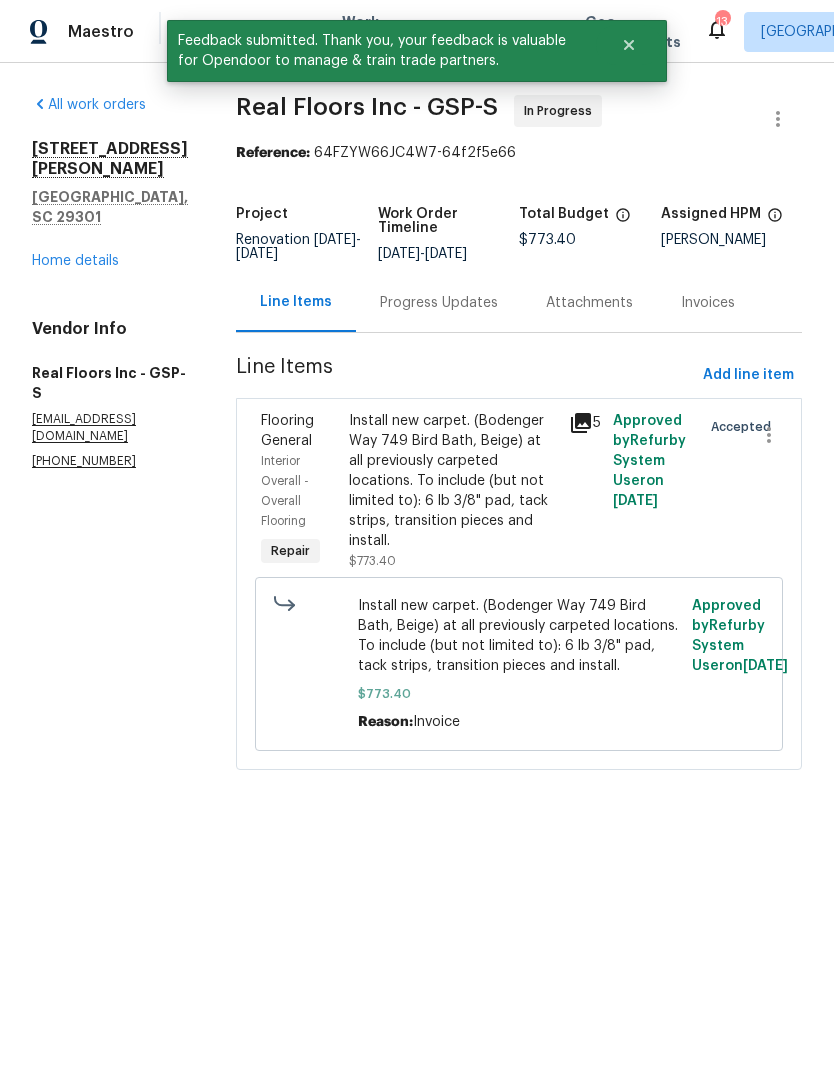 click on "Progress Updates" at bounding box center [439, 303] 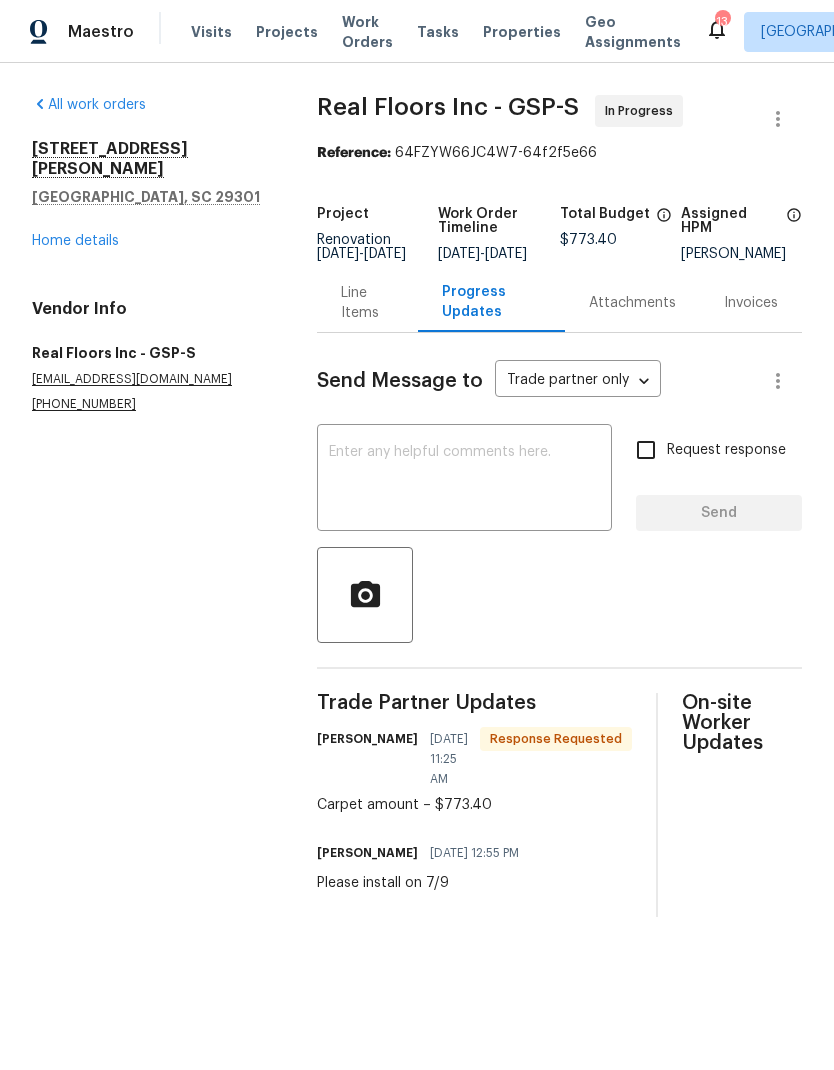 click on "Home details" at bounding box center (75, 241) 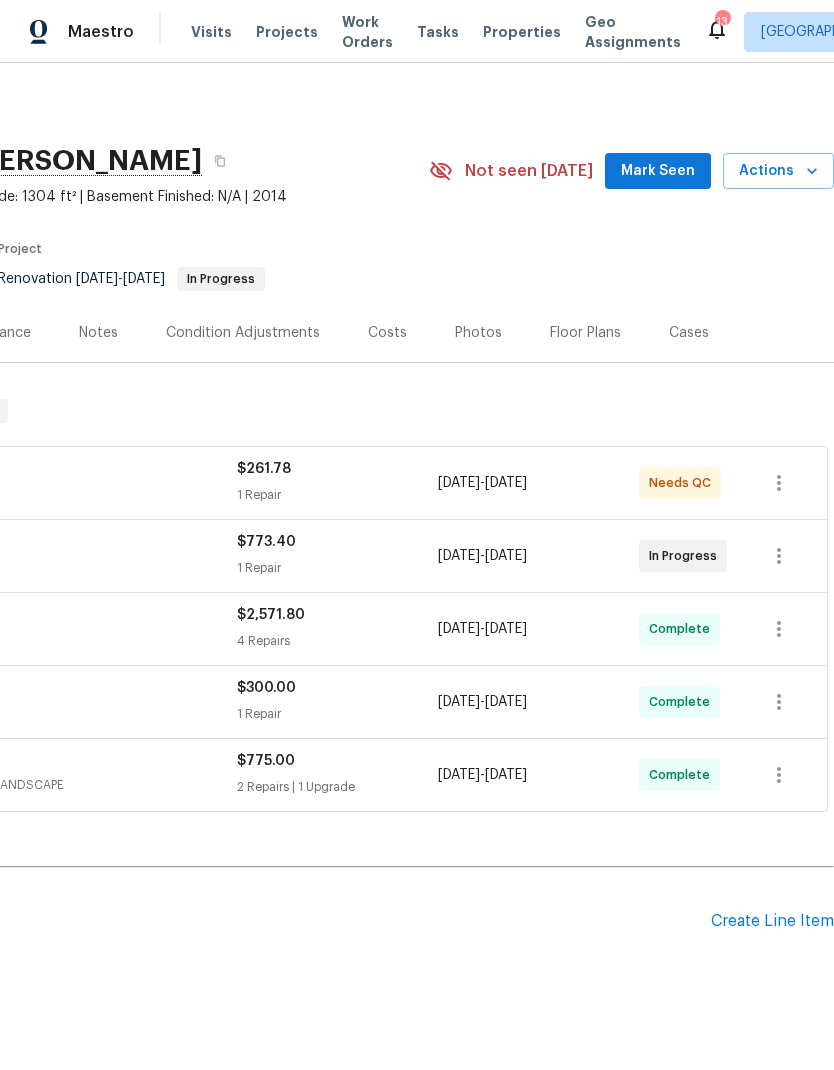 scroll, scrollTop: 0, scrollLeft: 296, axis: horizontal 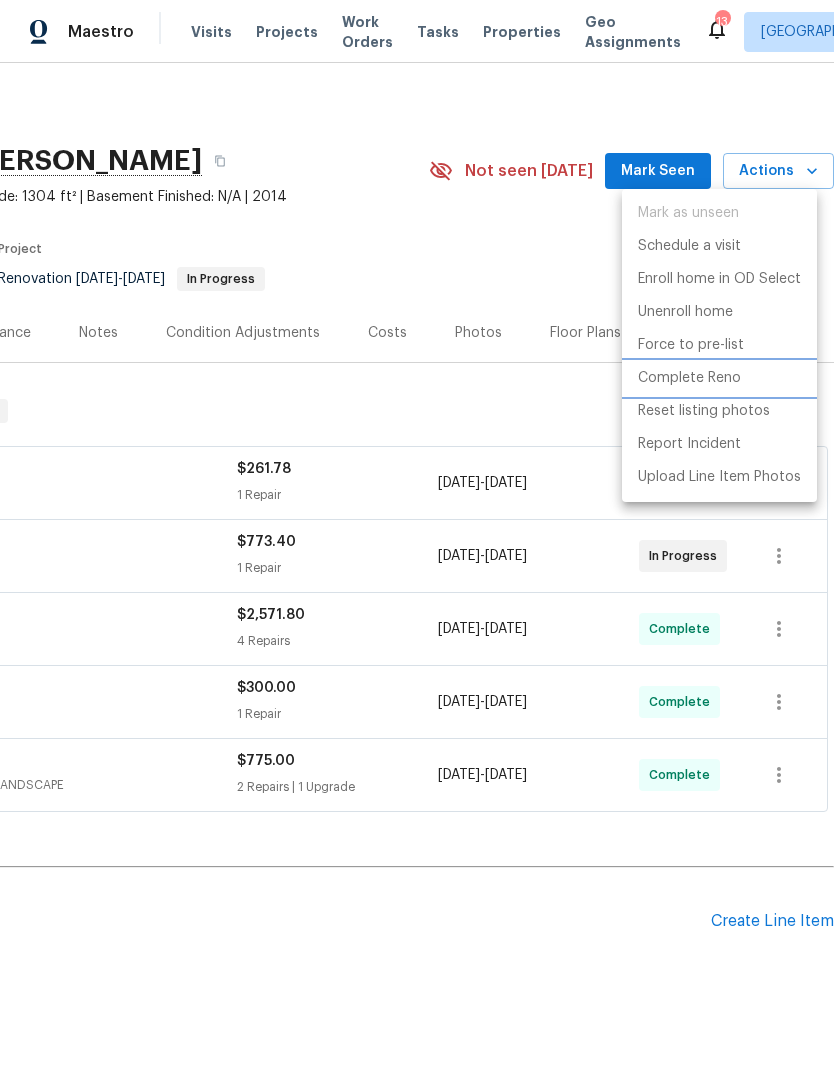 click on "Complete Reno" at bounding box center [689, 378] 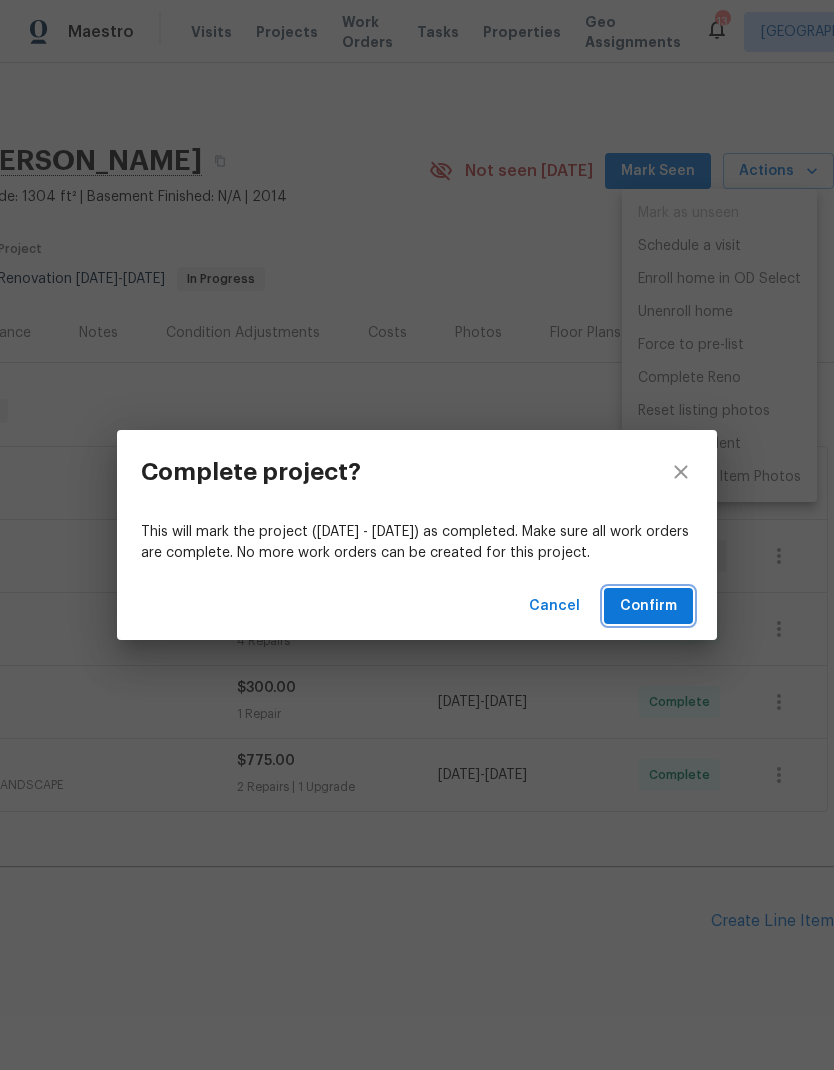 click on "Confirm" at bounding box center (648, 606) 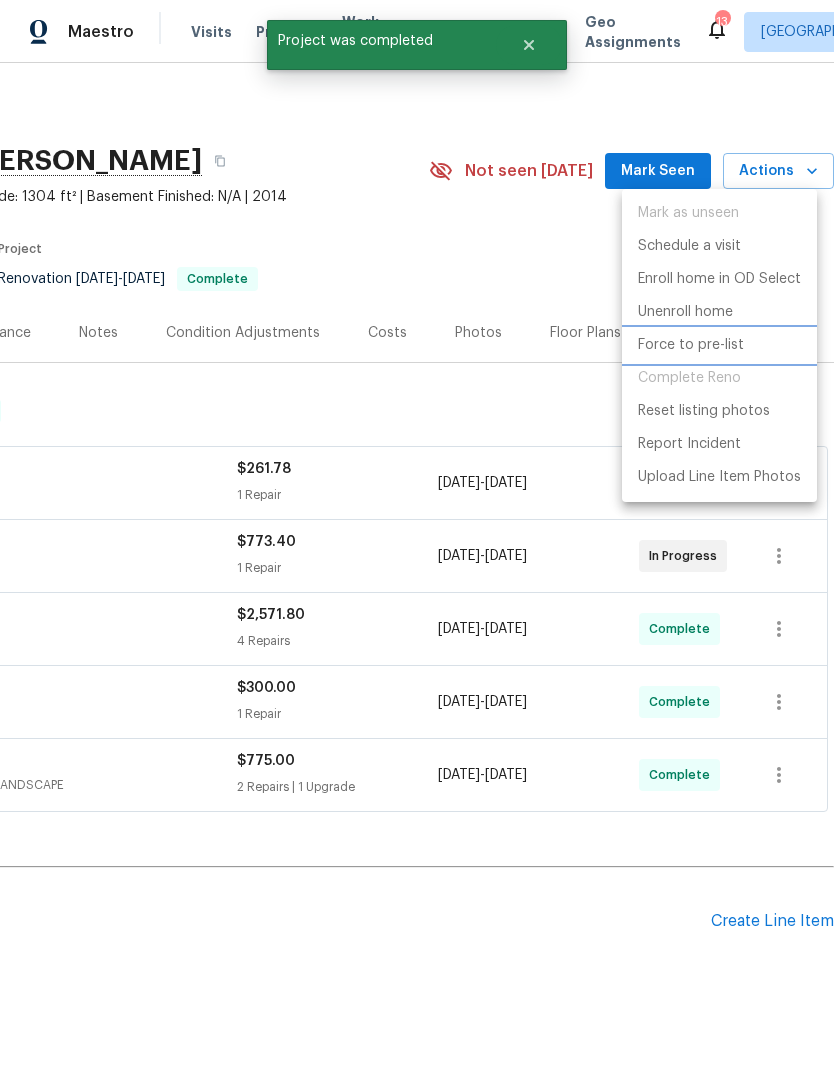 click on "Force to pre-list" at bounding box center (691, 345) 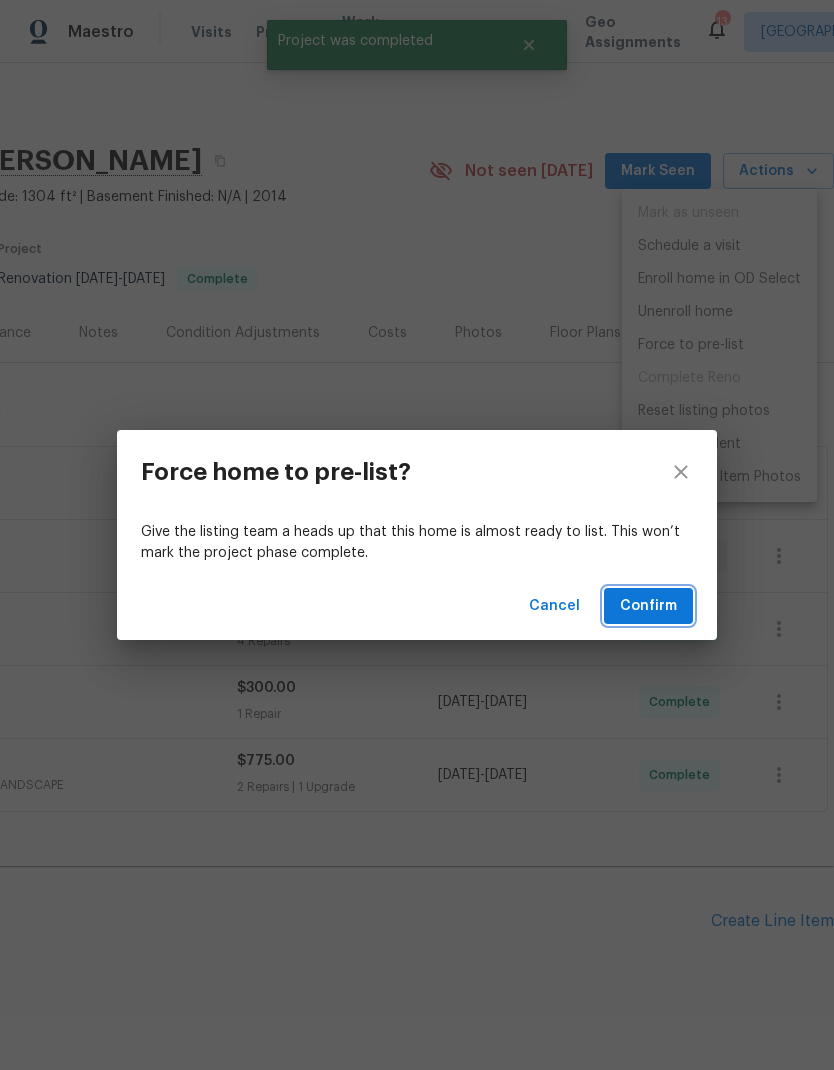 click on "Confirm" at bounding box center [648, 606] 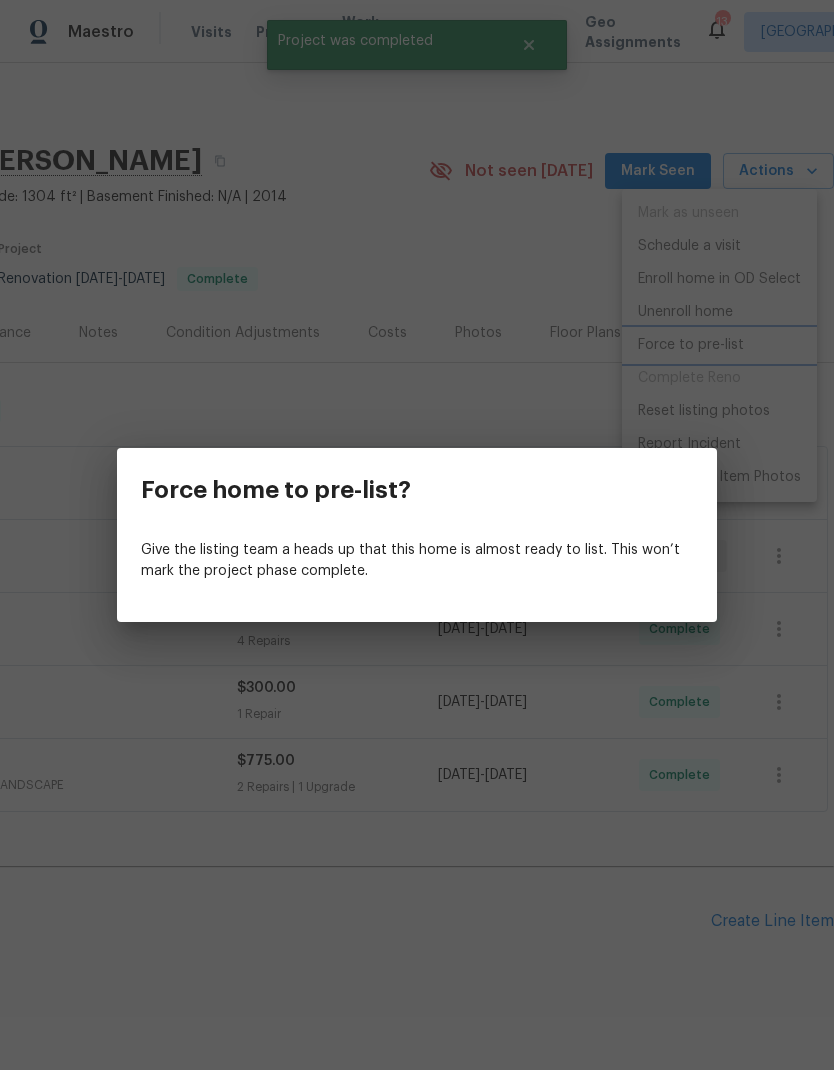 click on "Force home to pre-list? Give the listing team a heads up that this home is almost ready to list. This won’t mark the project phase complete." at bounding box center (417, 535) 